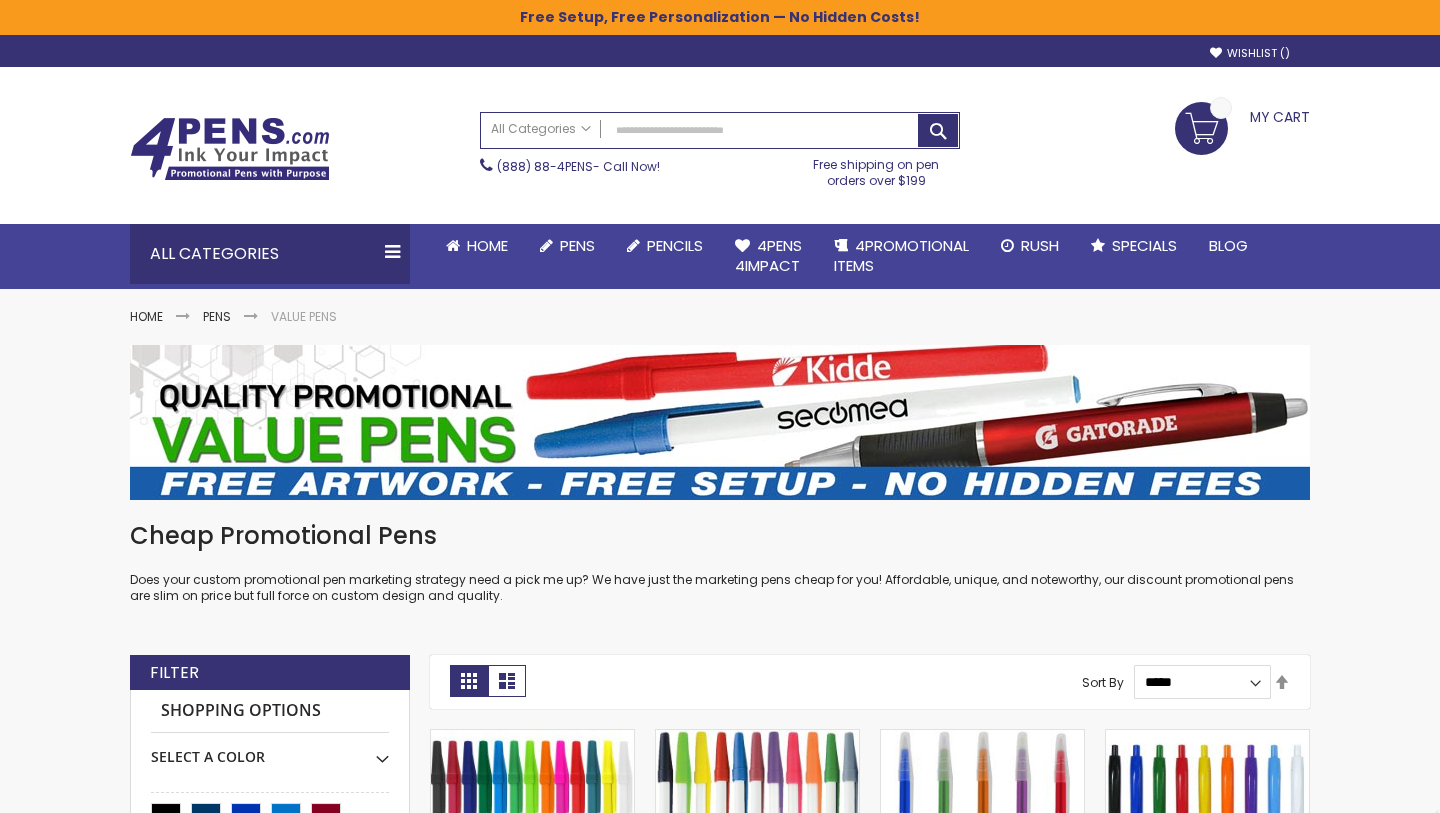 scroll, scrollTop: 0, scrollLeft: 0, axis: both 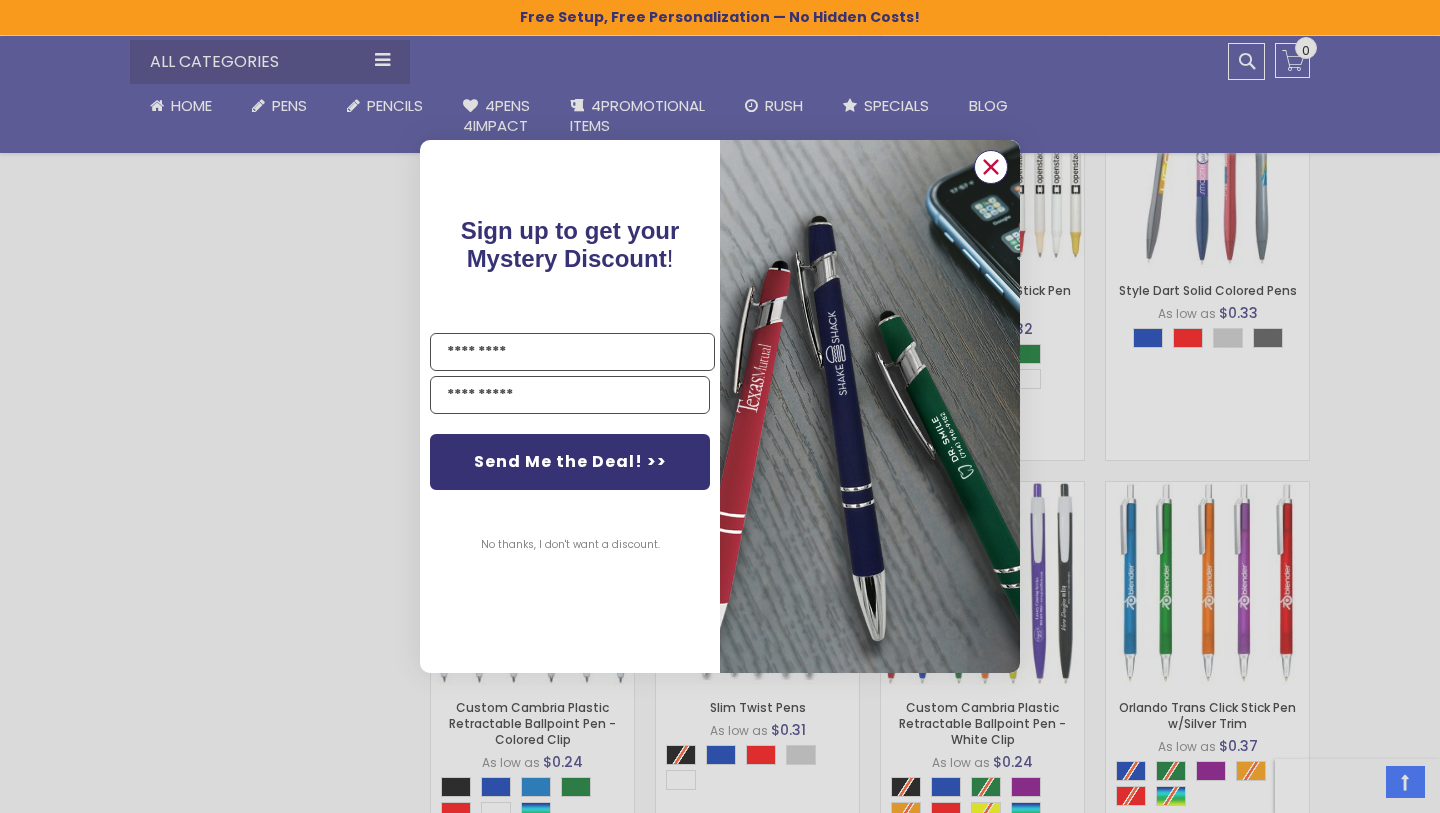 click 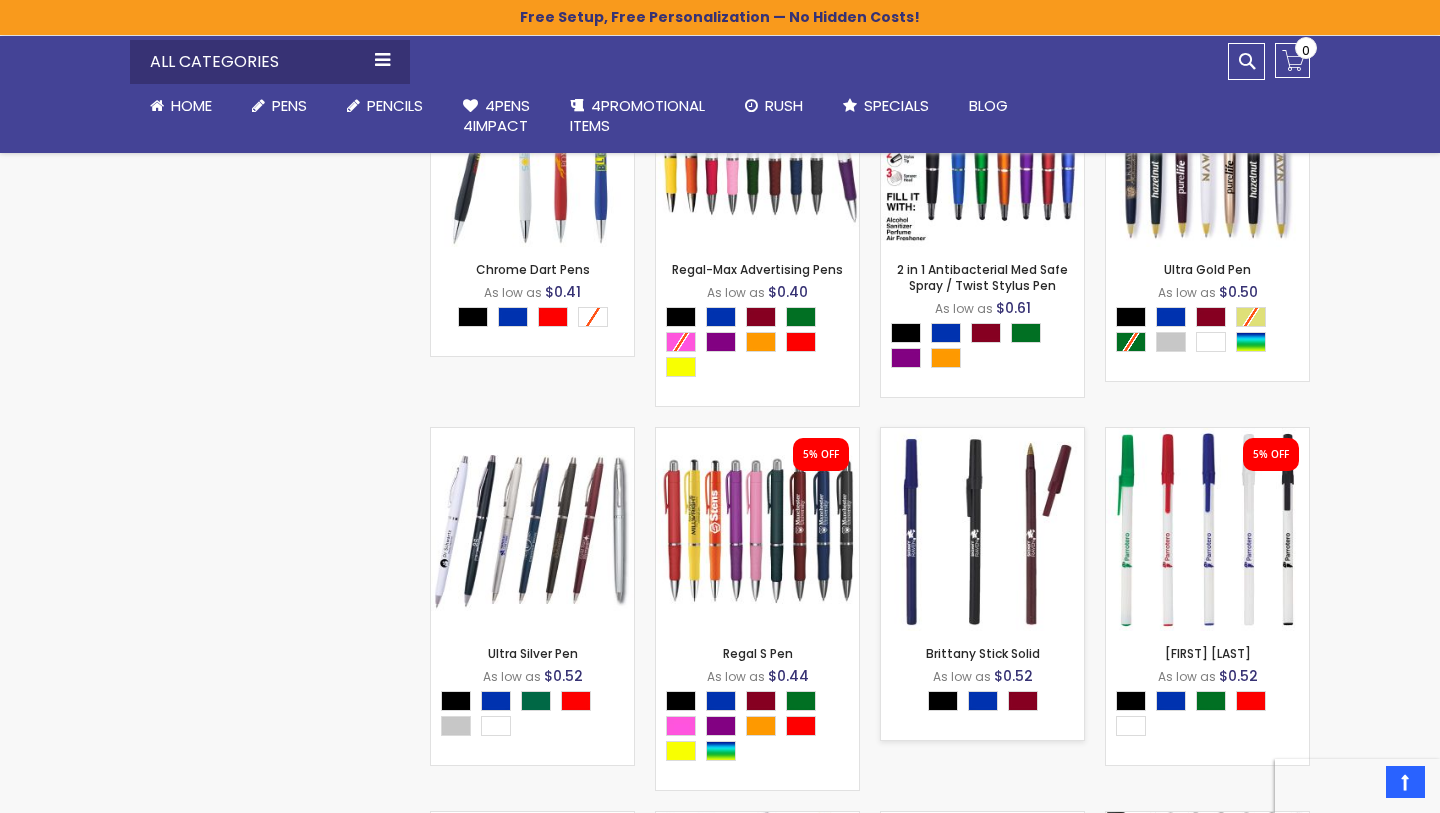 scroll, scrollTop: 3943, scrollLeft: 0, axis: vertical 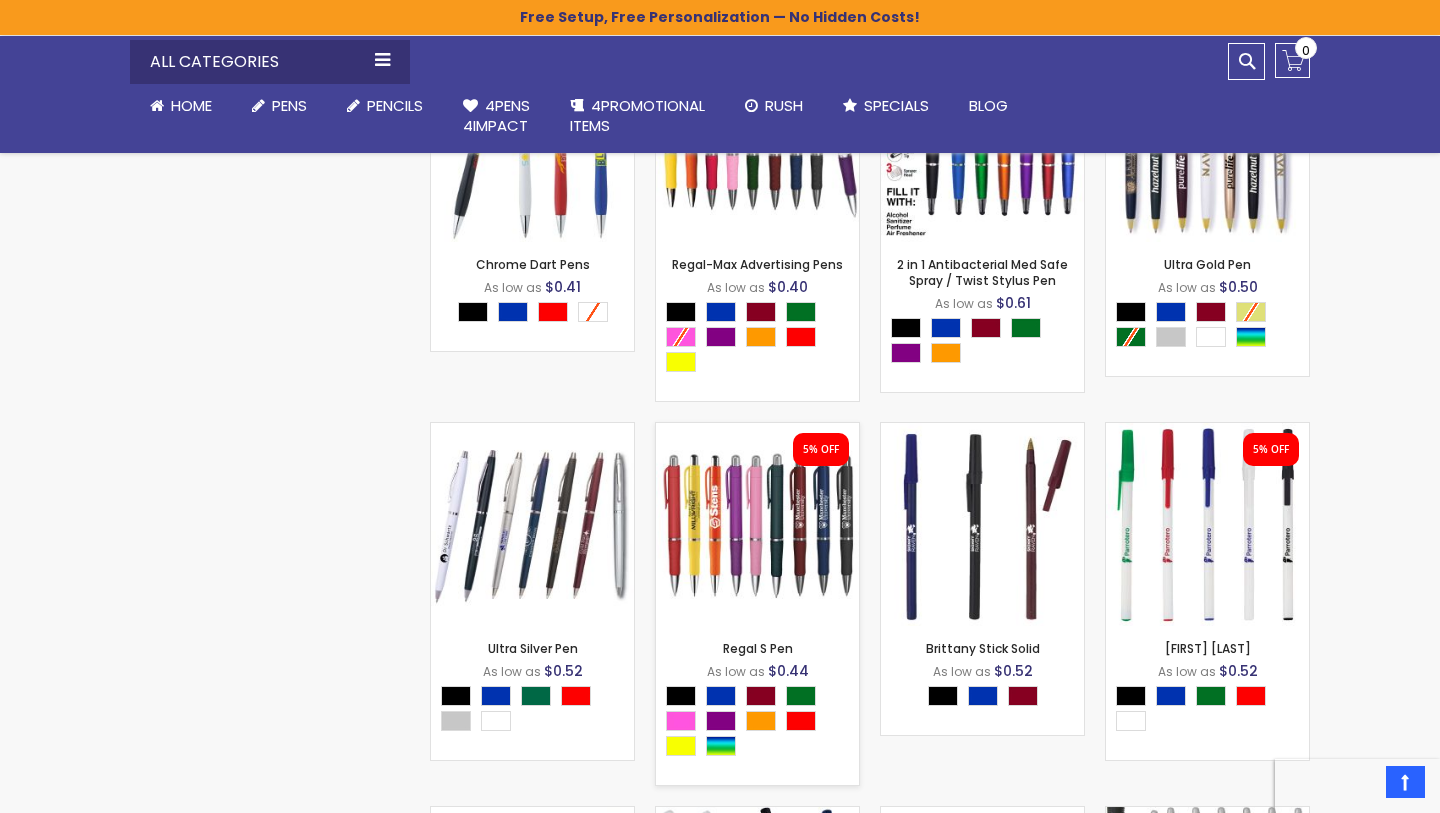 click at bounding box center [757, 524] 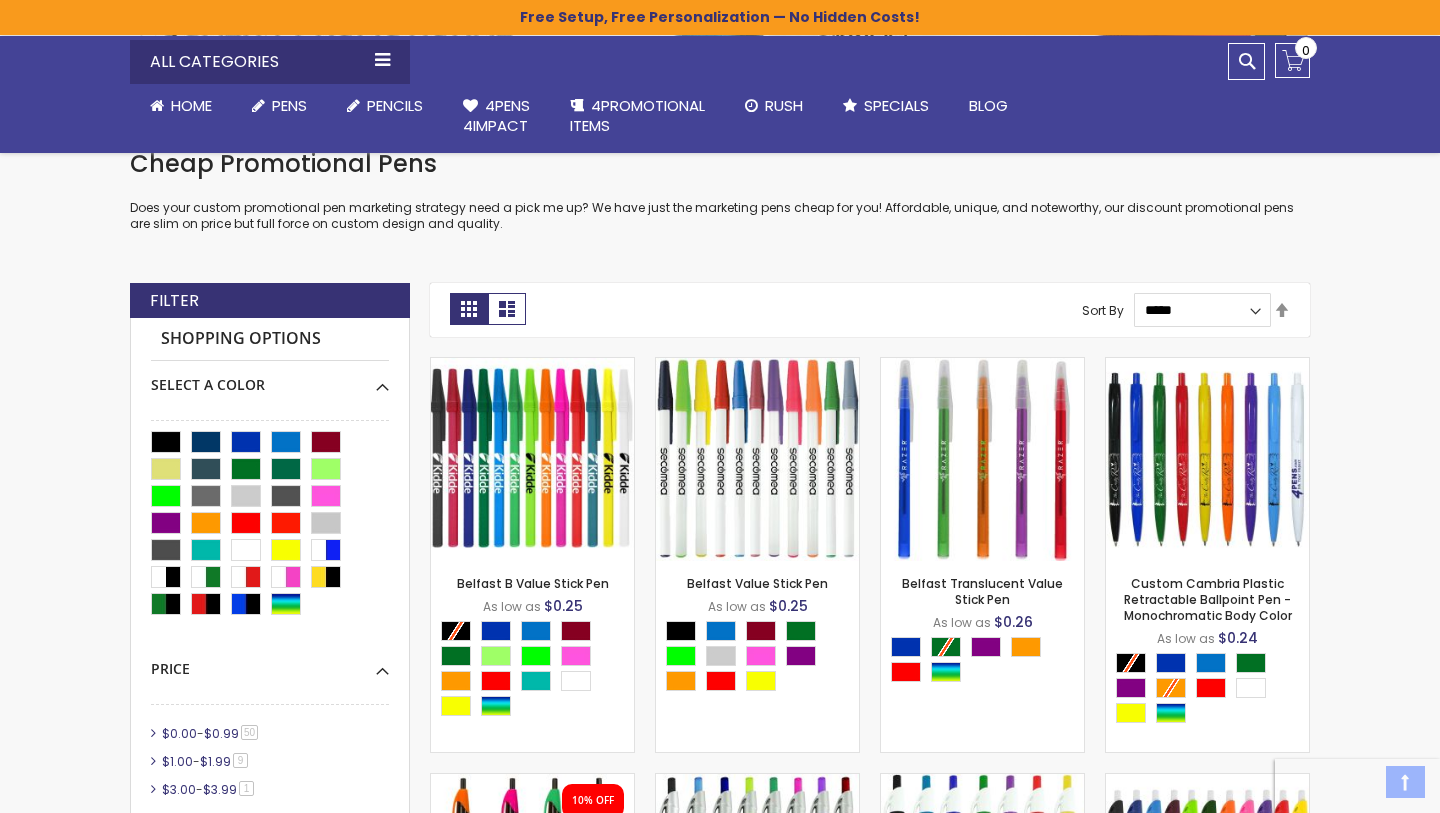 scroll, scrollTop: 519, scrollLeft: 0, axis: vertical 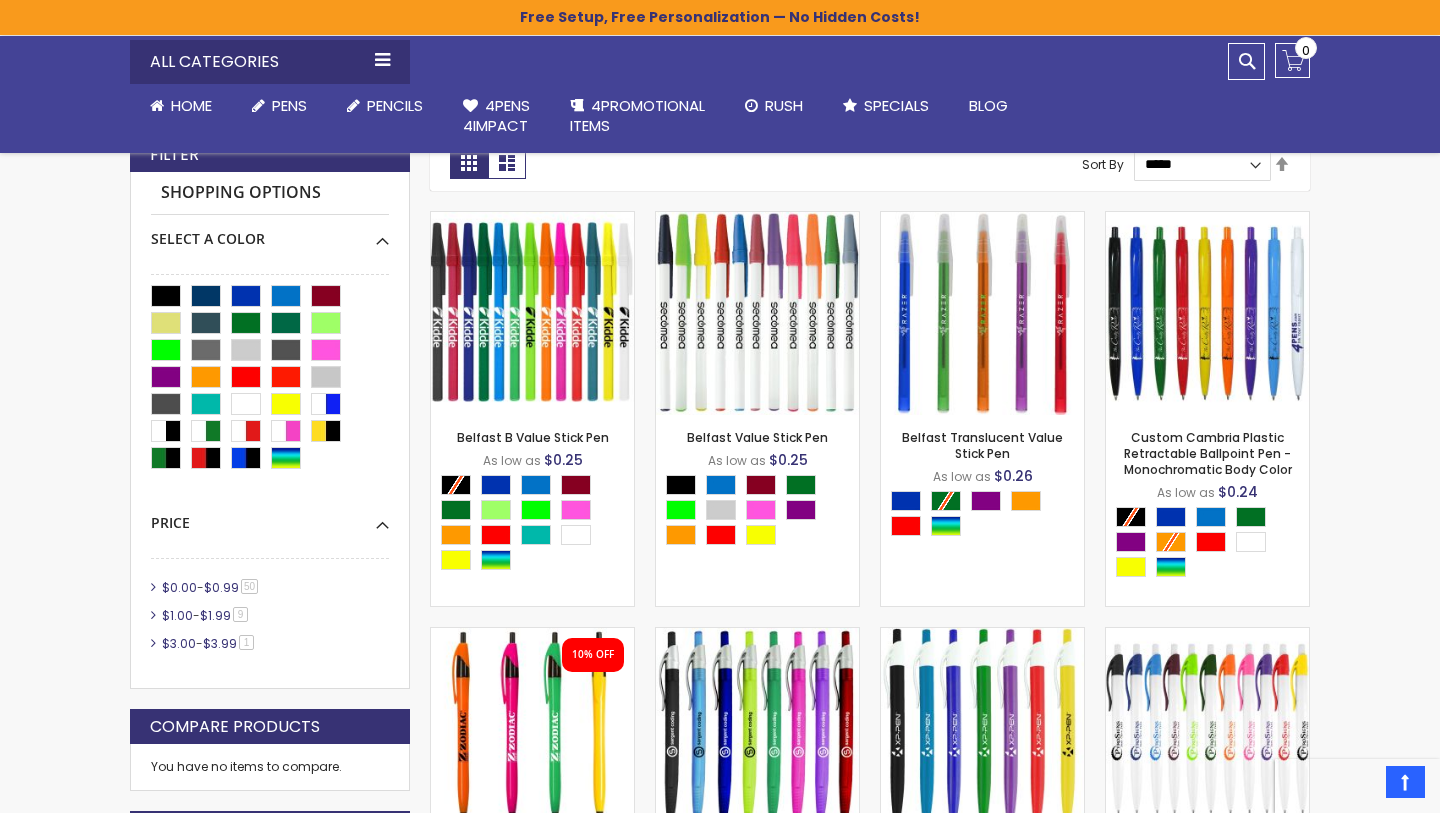 click on "$1.00  -  $1.99
9 item" at bounding box center (270, 616) 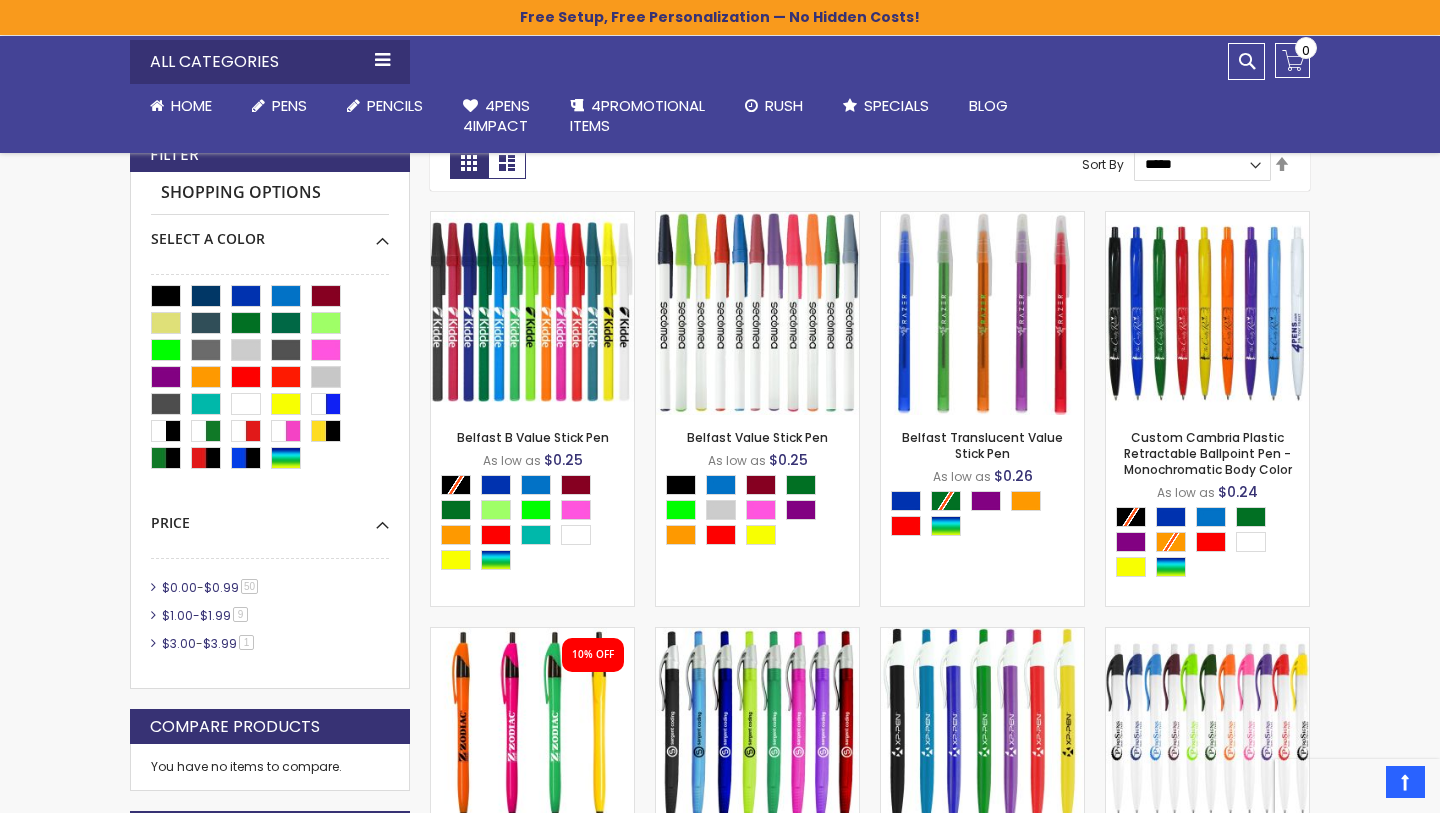 click on "$1.00" at bounding box center [177, 615] 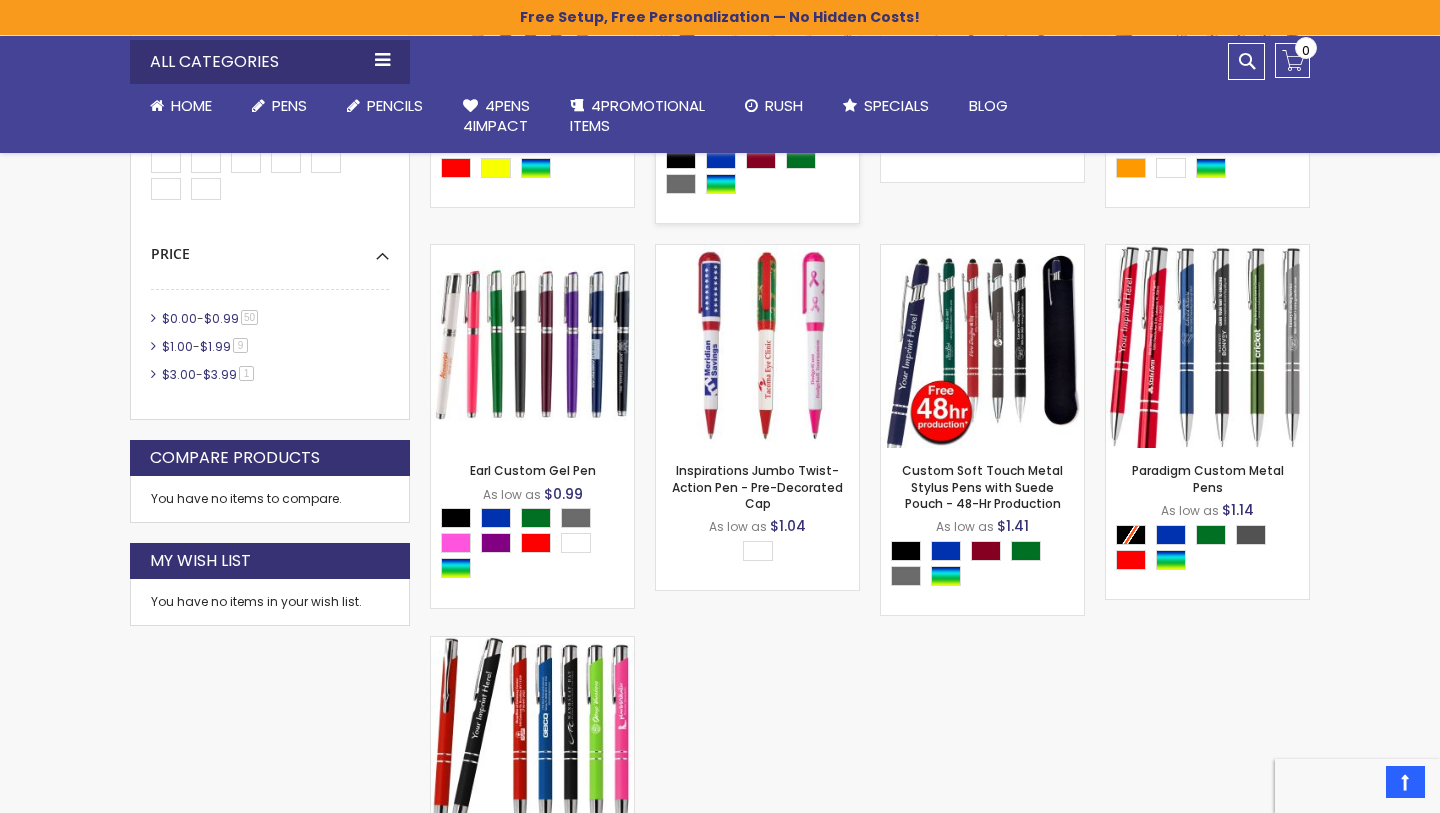 scroll, scrollTop: 920, scrollLeft: 0, axis: vertical 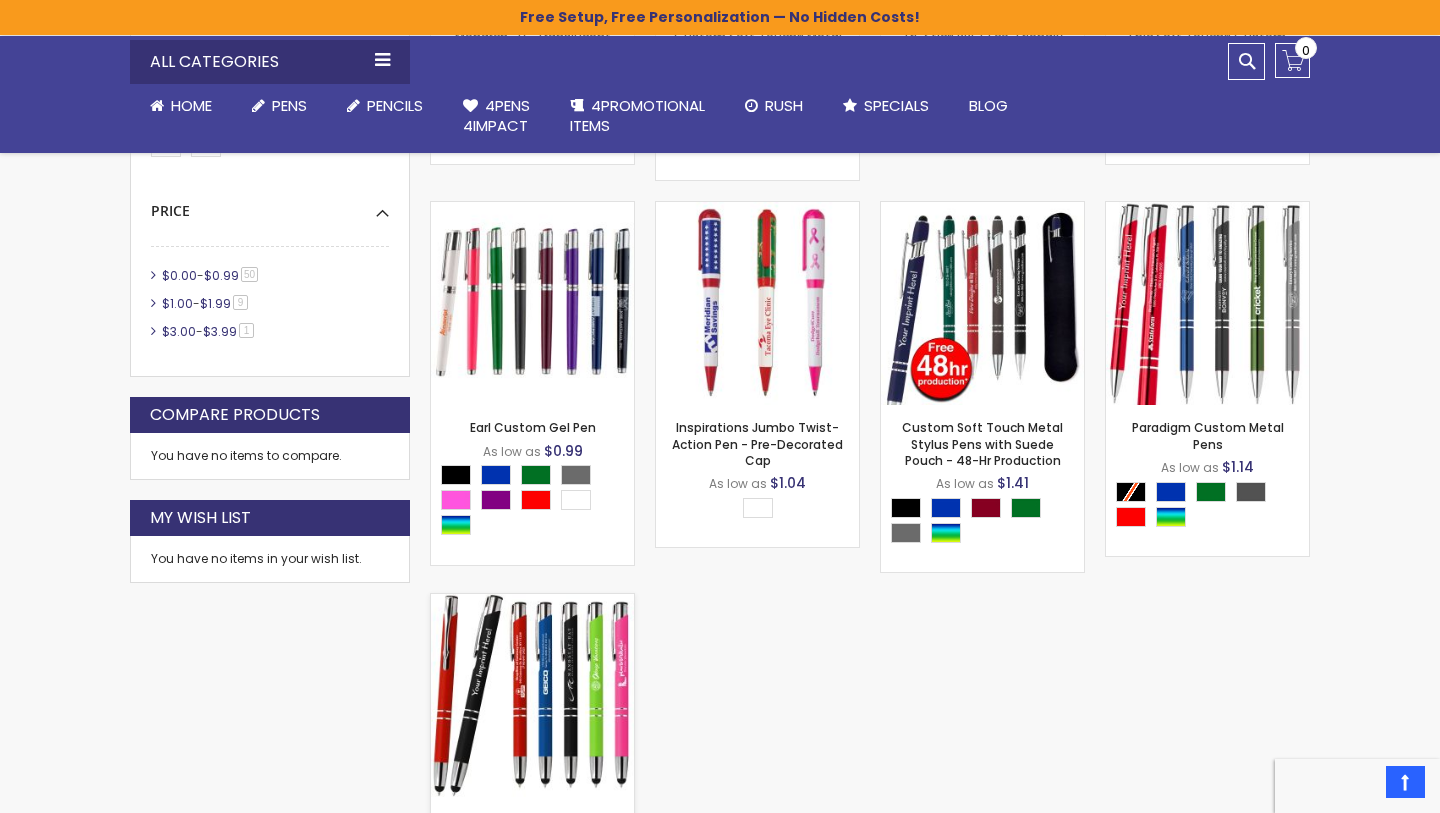 click at bounding box center (532, 695) 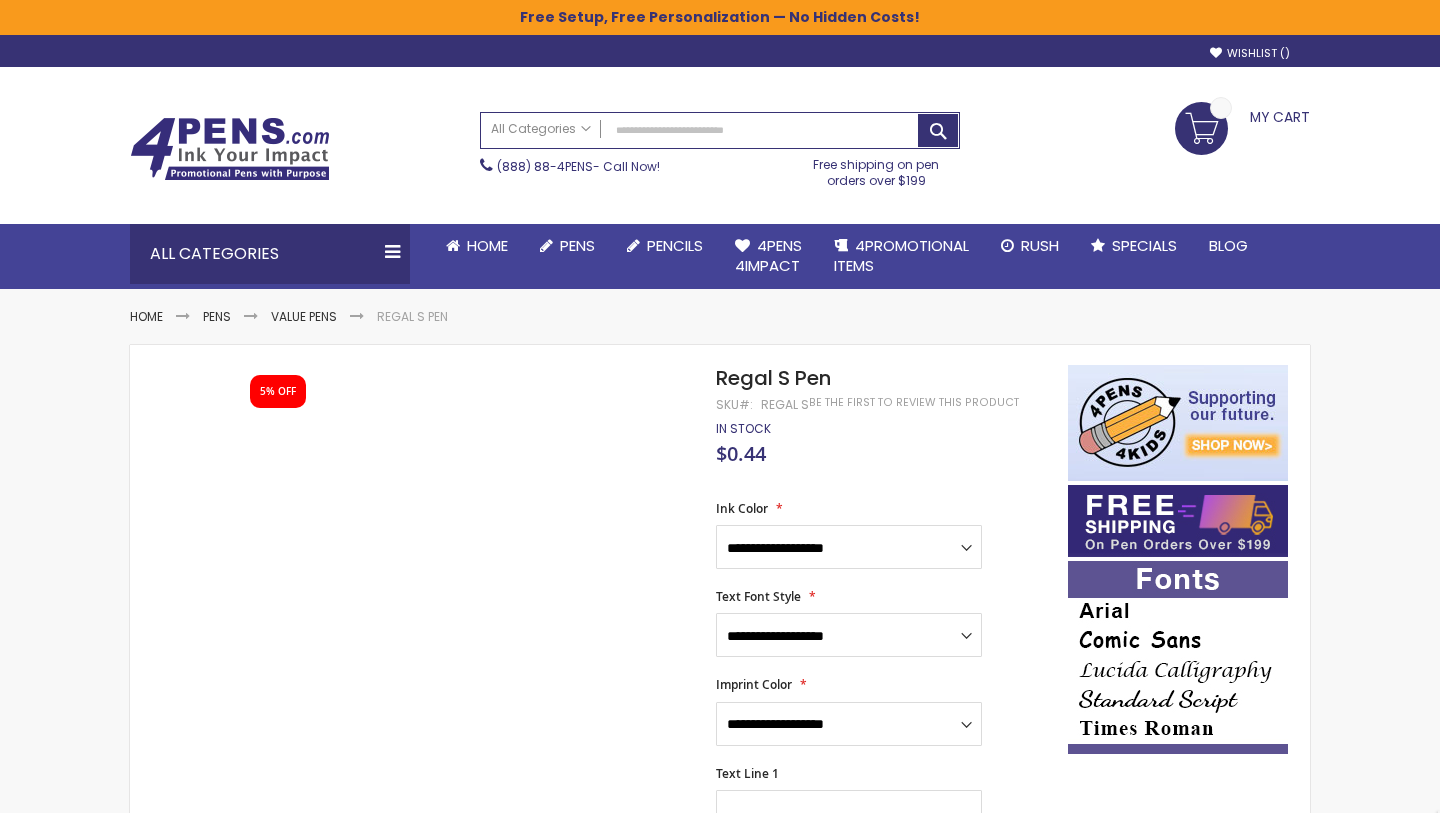 scroll, scrollTop: 0, scrollLeft: 0, axis: both 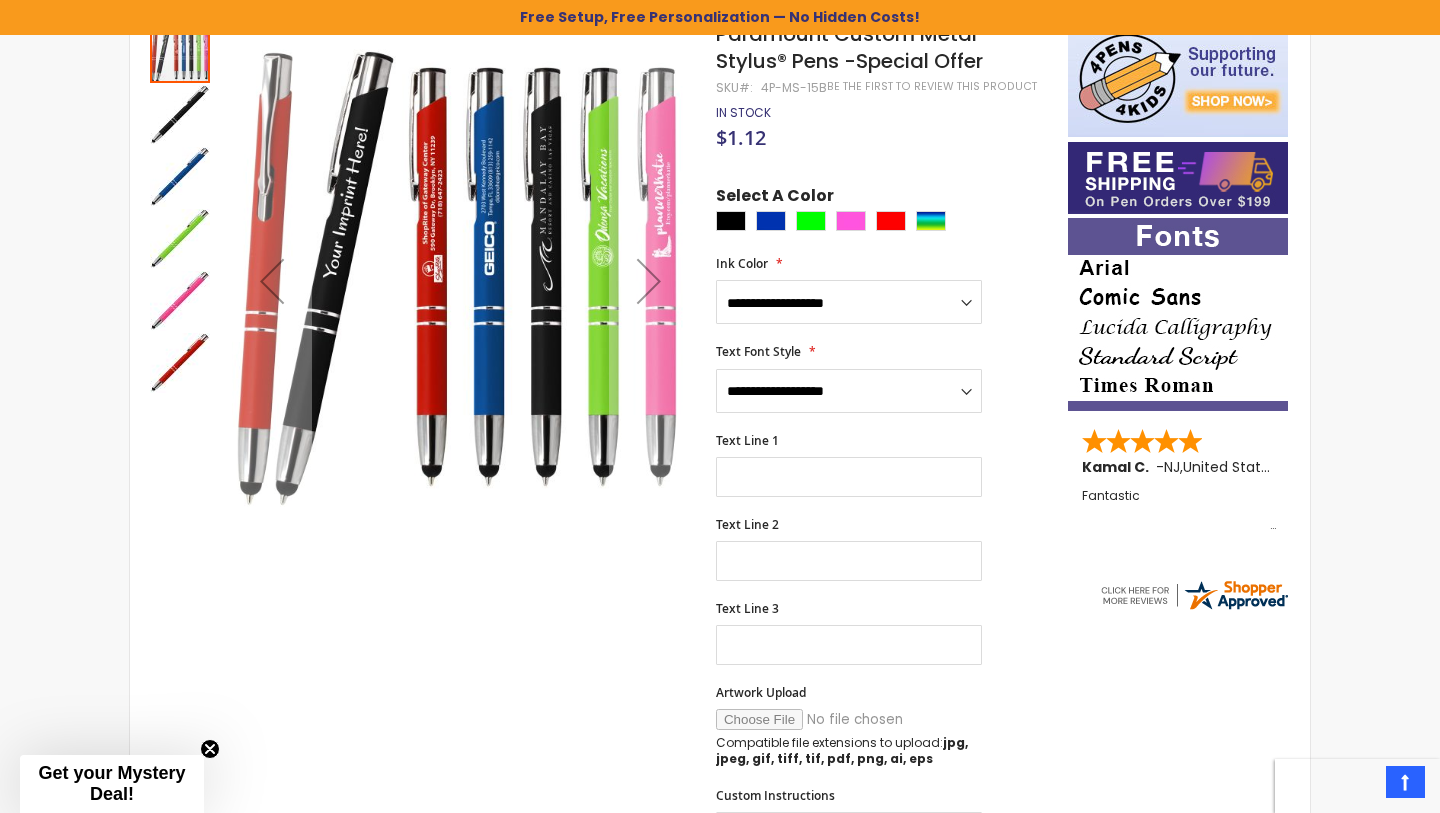 click on "Text Font Style" at bounding box center [766, 352] 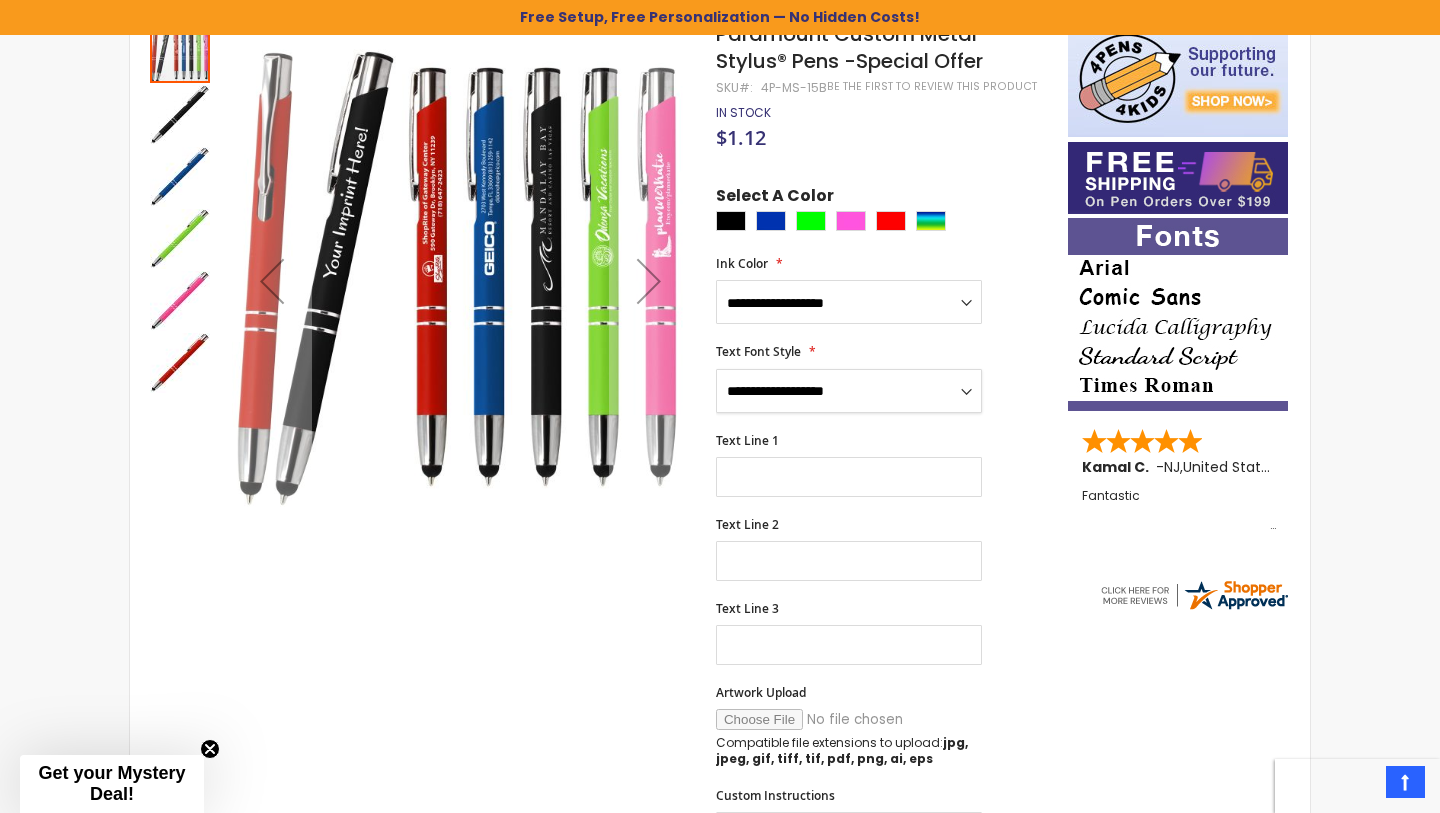 click on "**********" at bounding box center [849, 391] 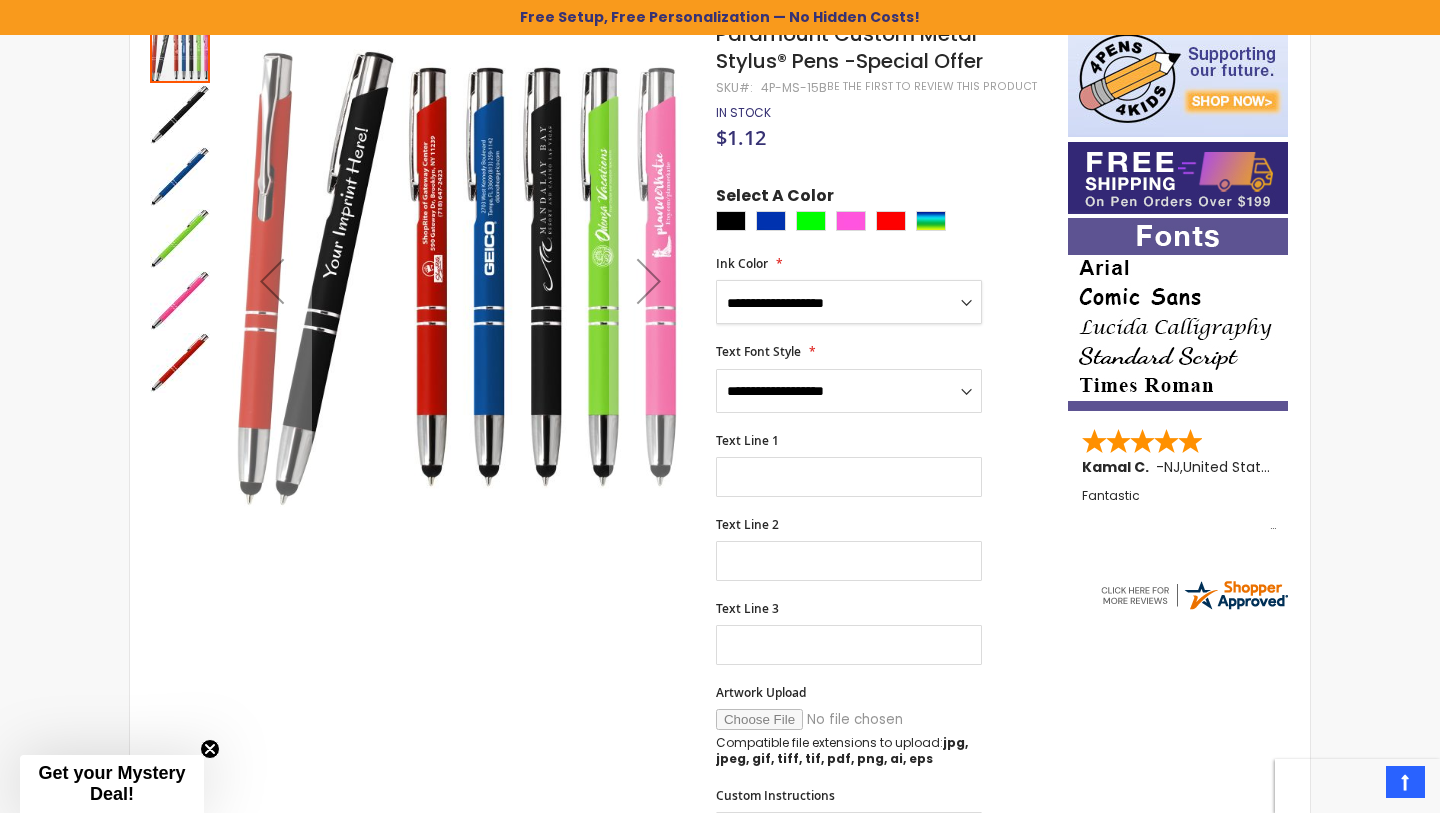 click on "**********" at bounding box center (849, 302) 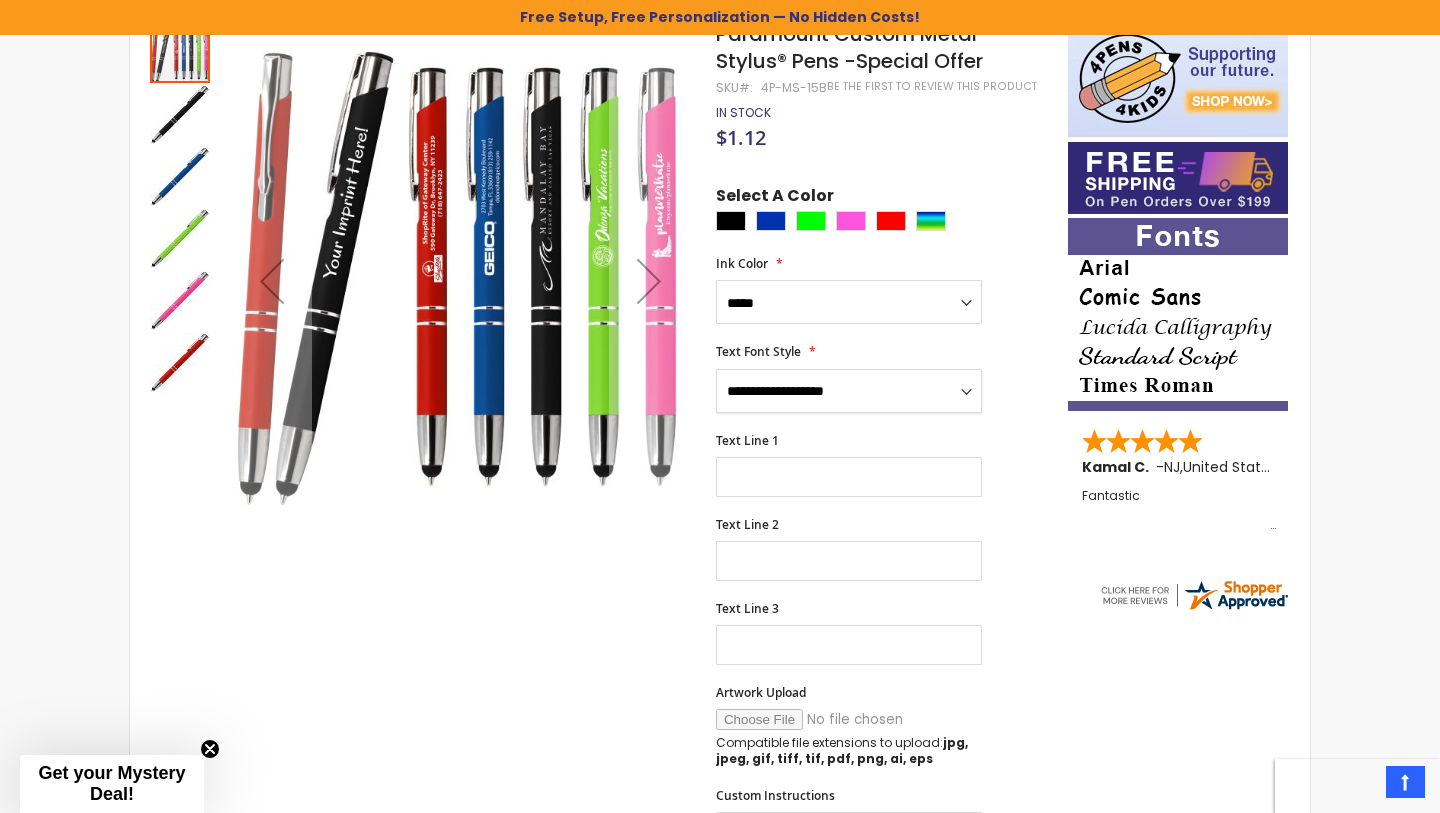 click on "**********" at bounding box center (849, 391) 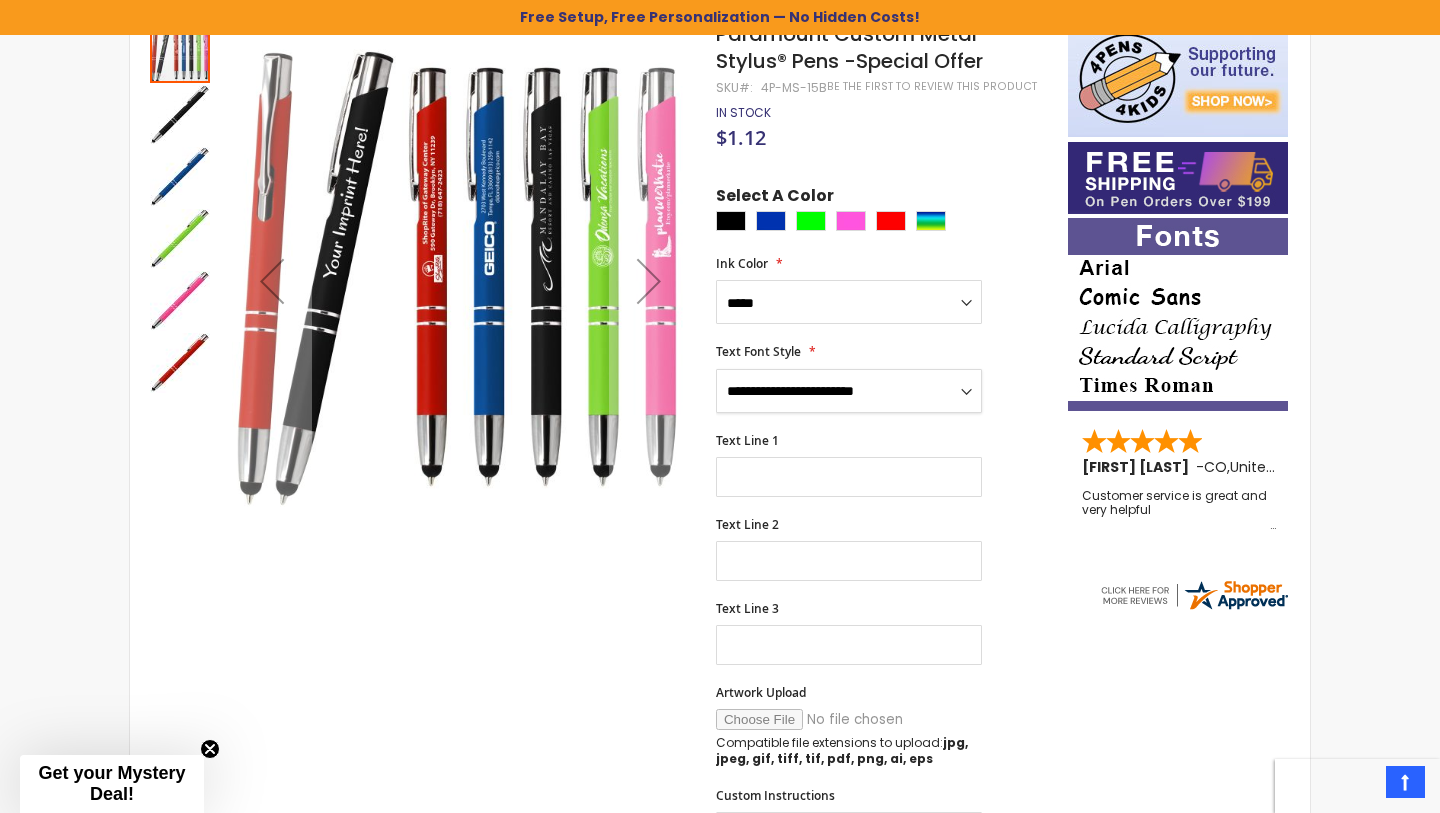 click on "**********" at bounding box center [849, 391] 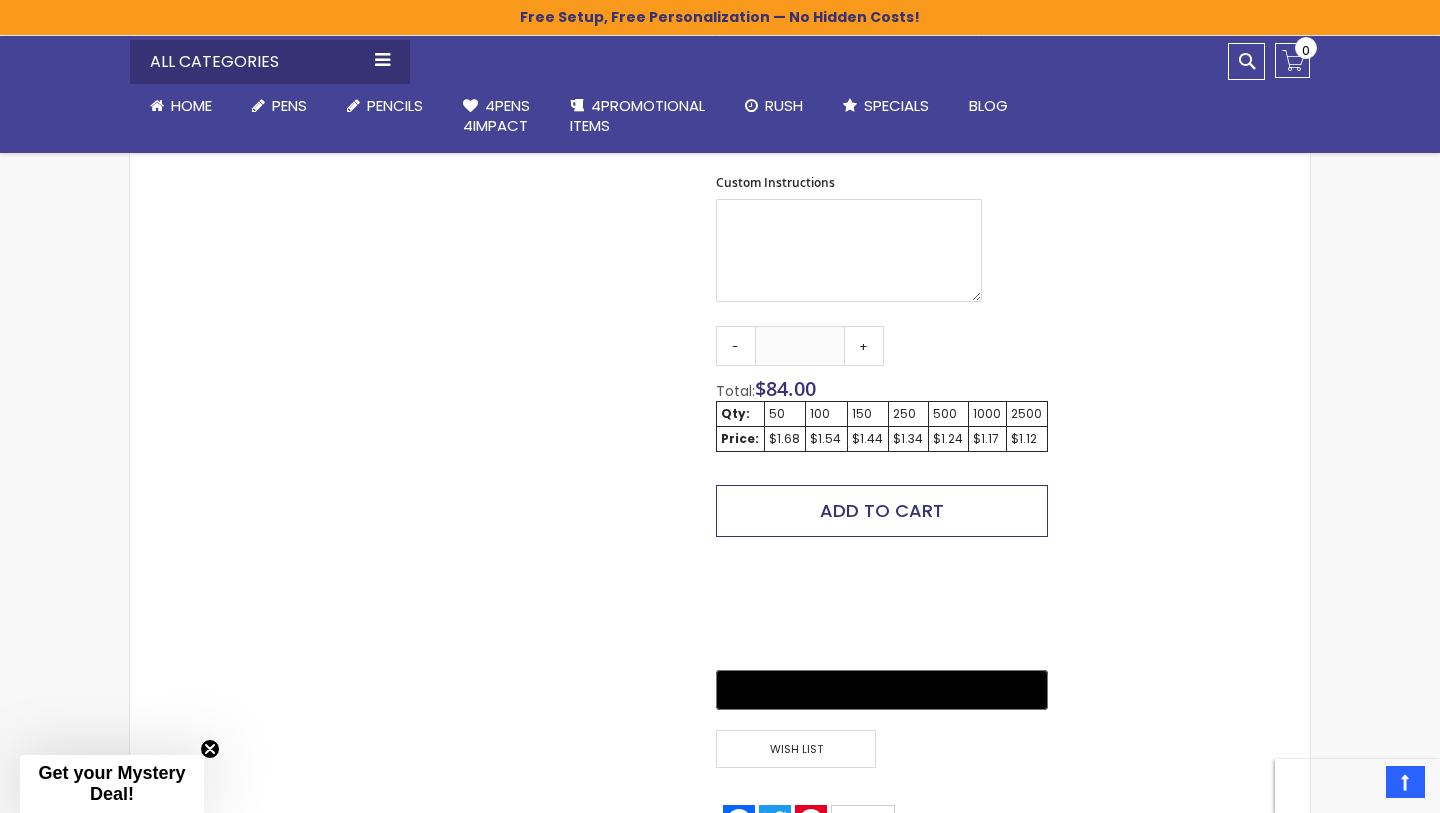 scroll, scrollTop: 970, scrollLeft: 0, axis: vertical 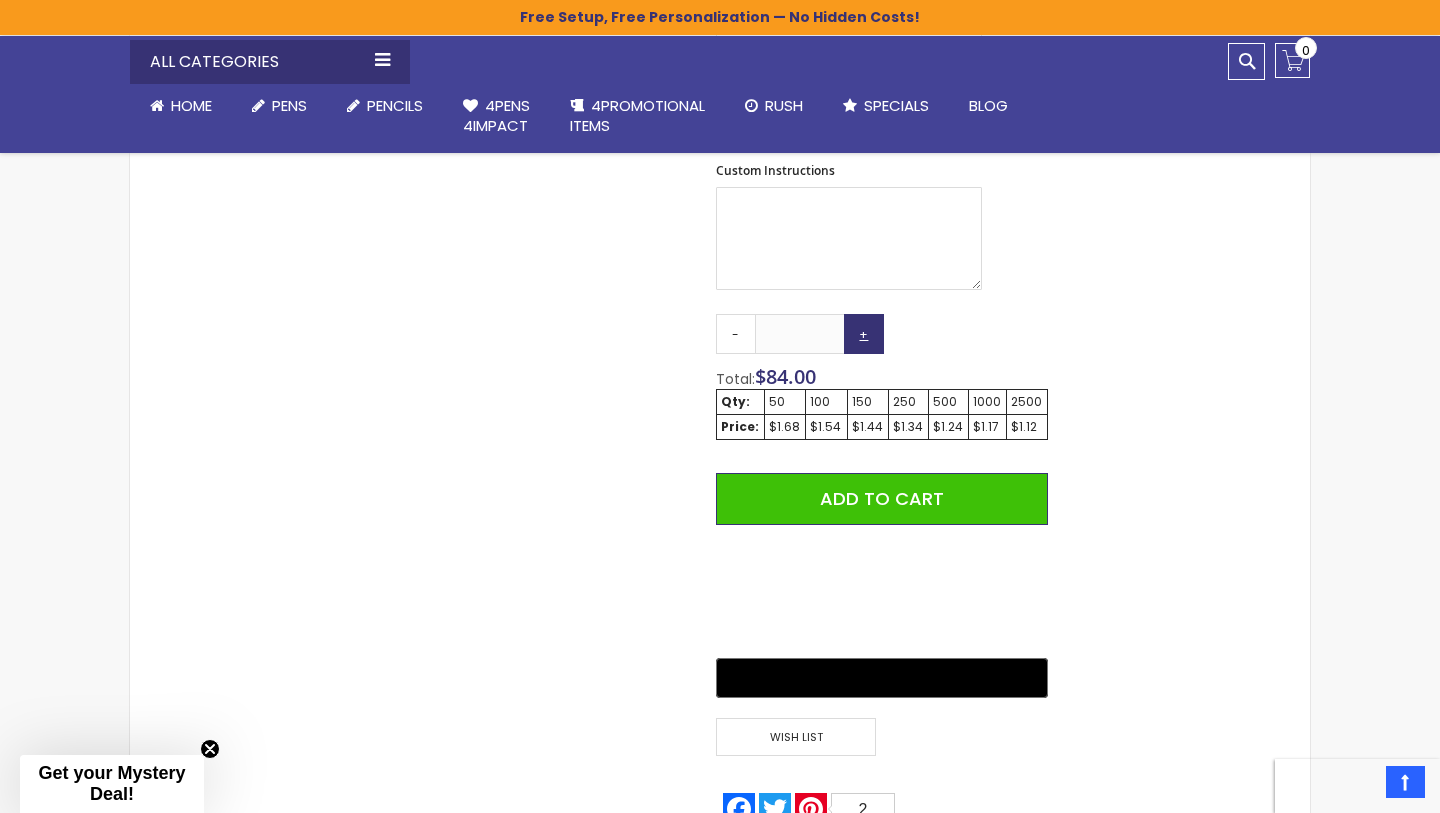 click on "+" at bounding box center [864, 334] 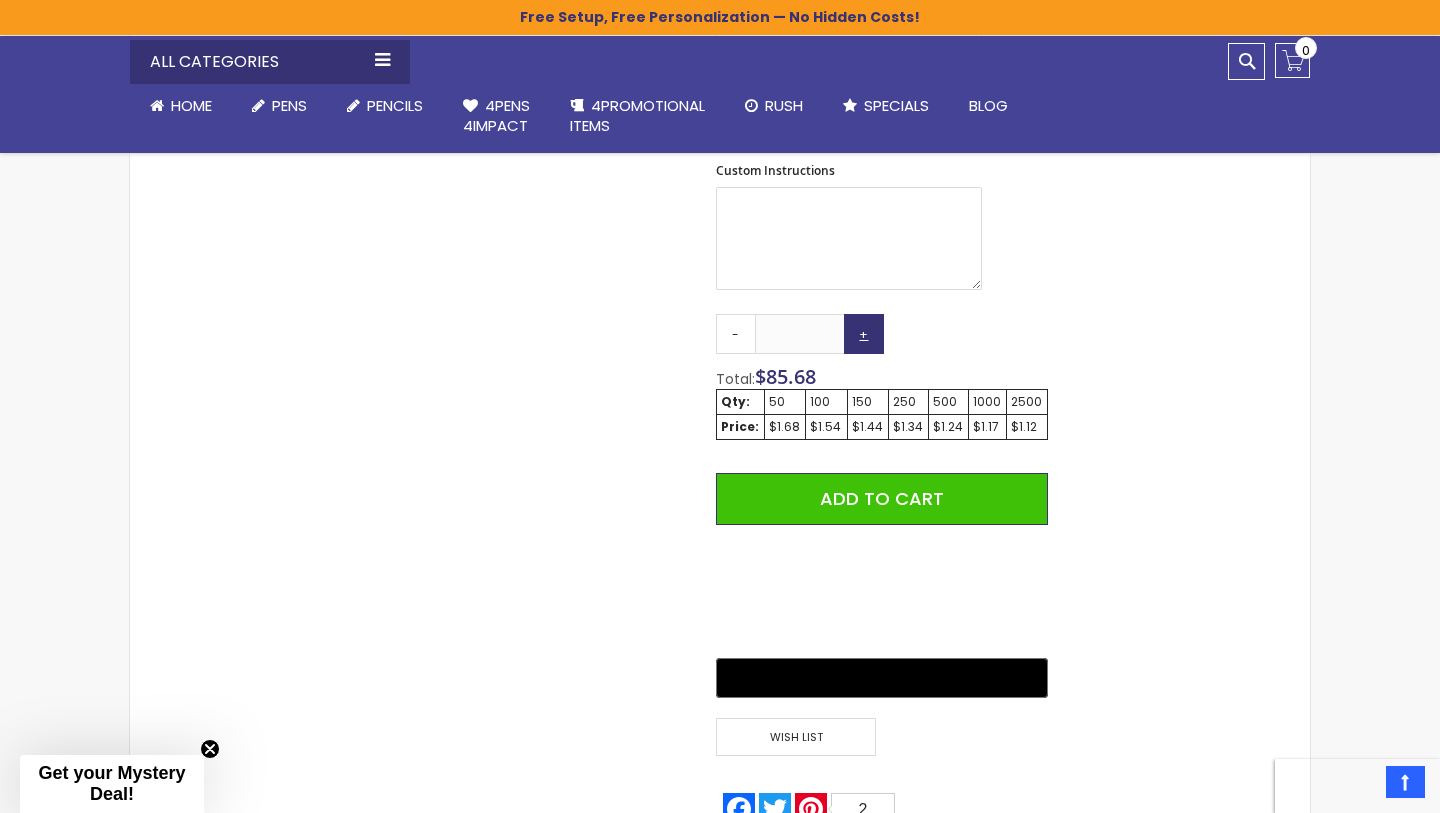 click on "+" at bounding box center (864, 334) 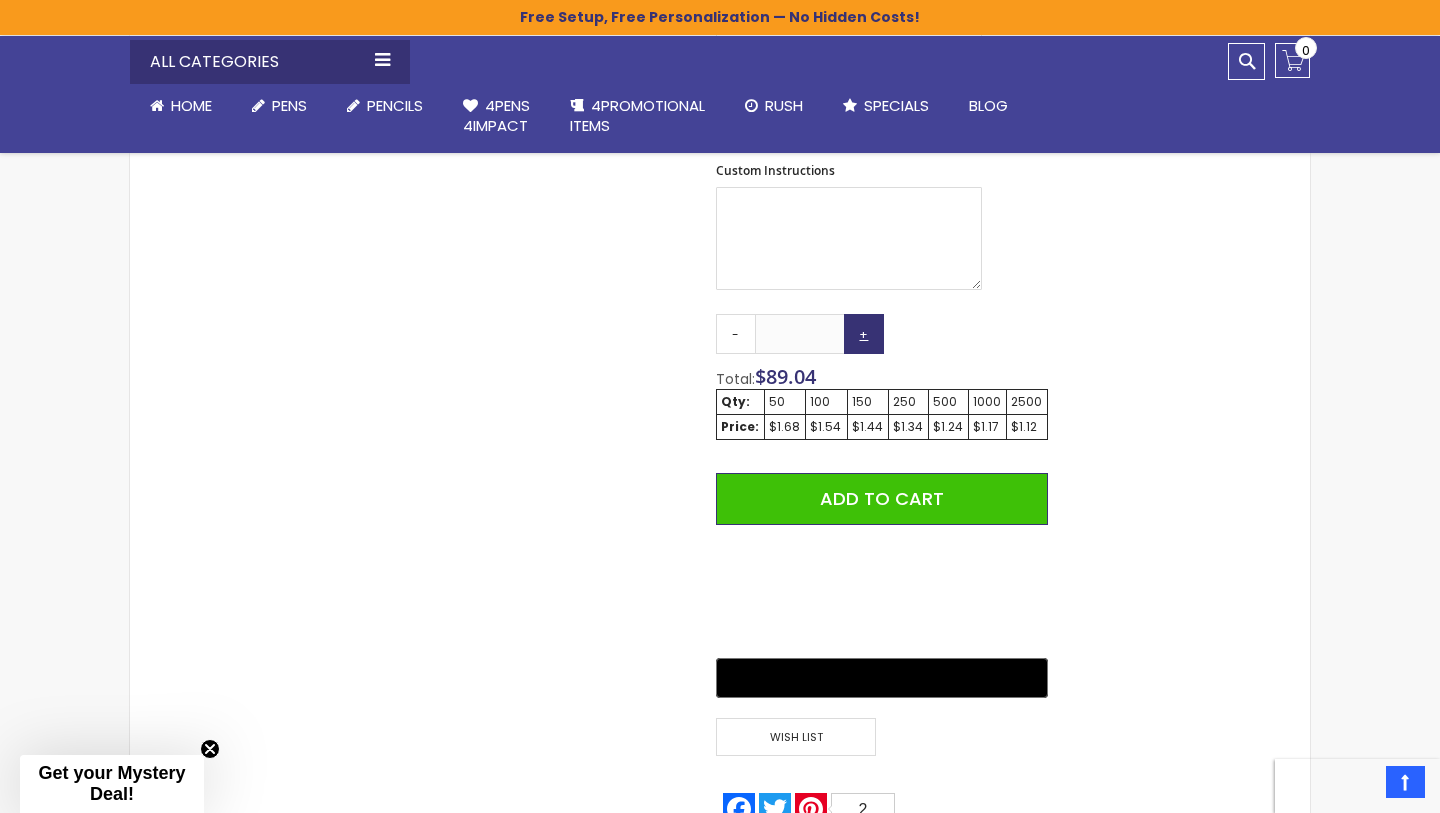 click on "+" at bounding box center (864, 334) 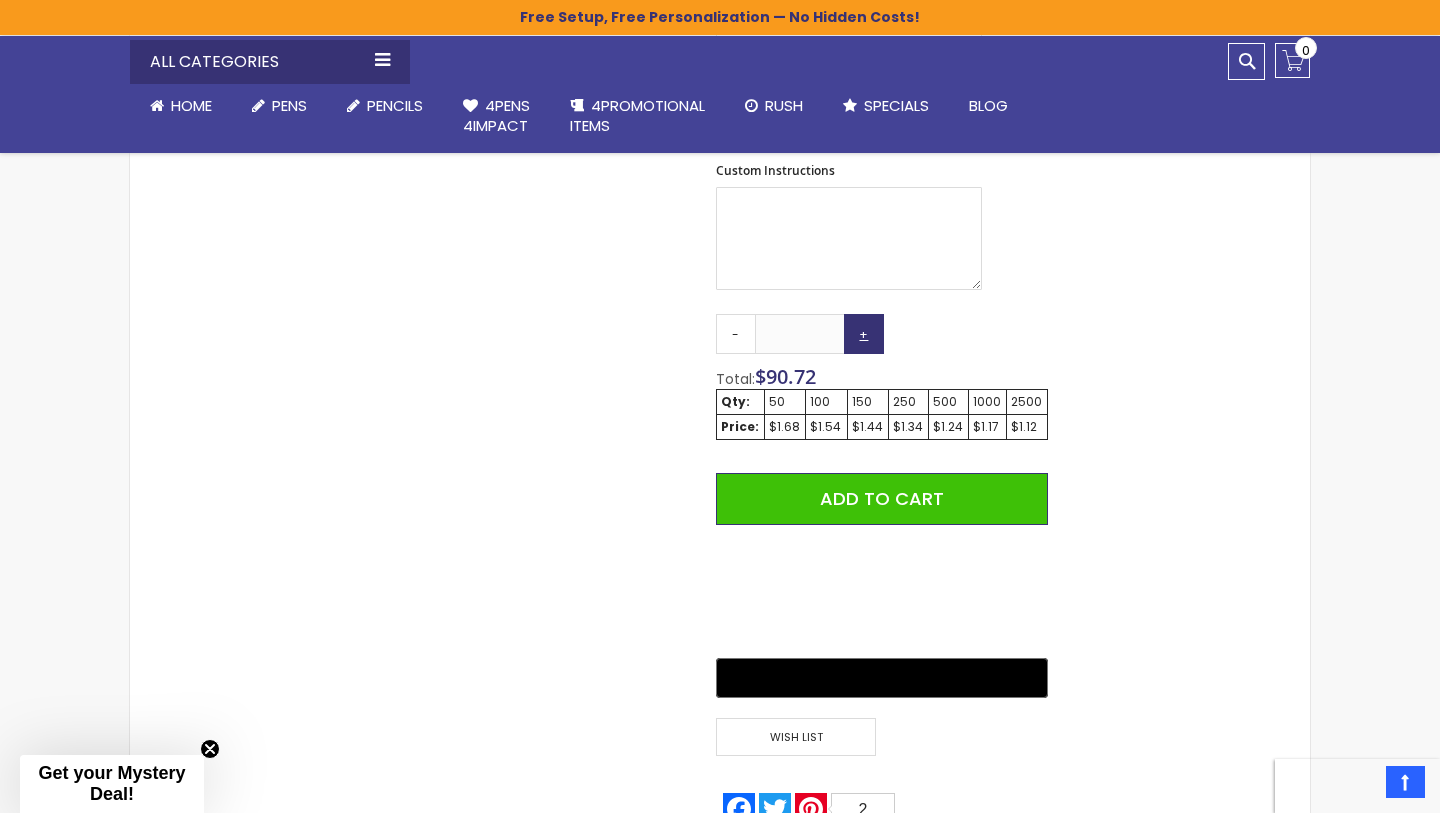 click on "+" at bounding box center (864, 334) 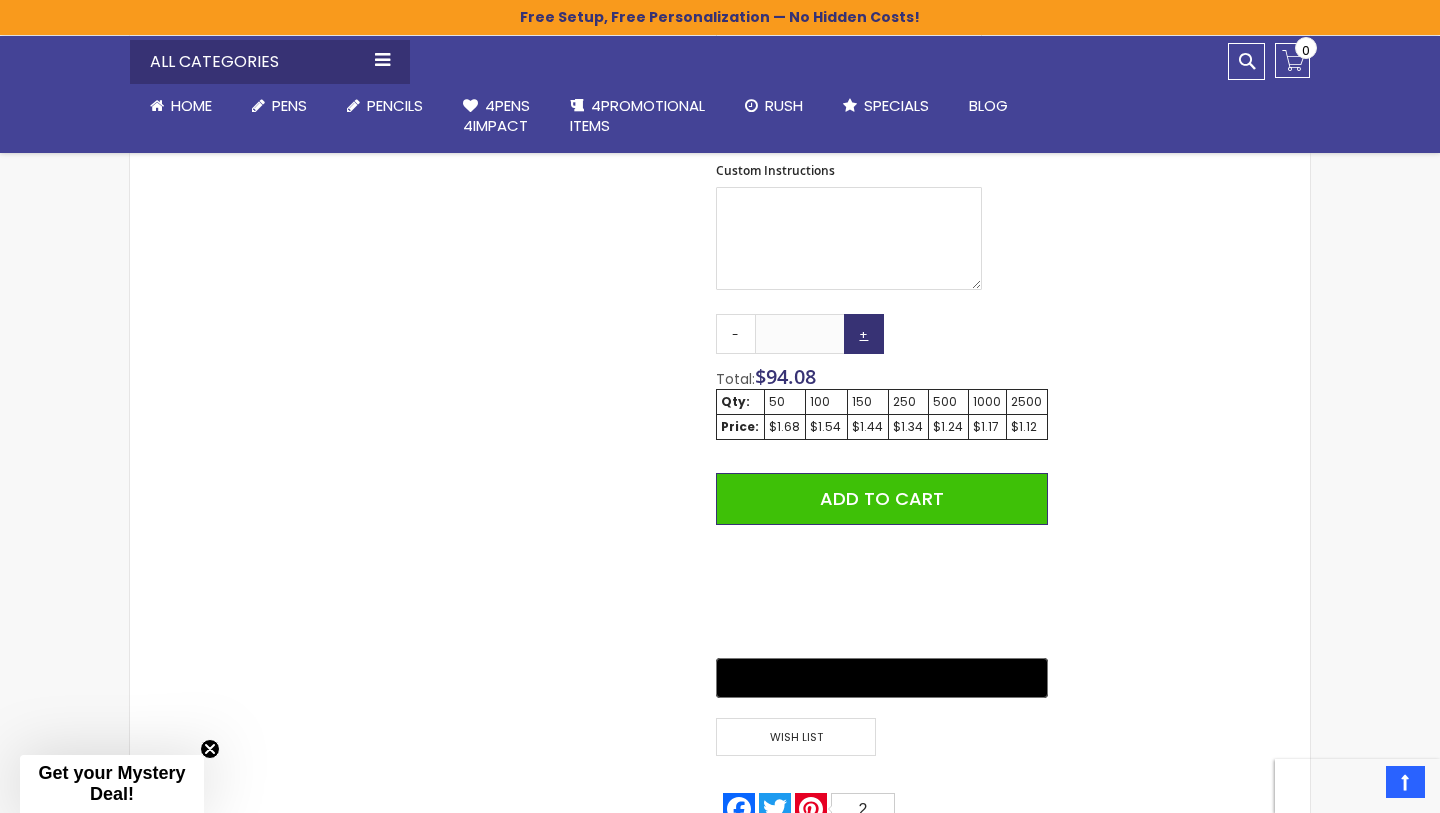 click on "+" at bounding box center (864, 334) 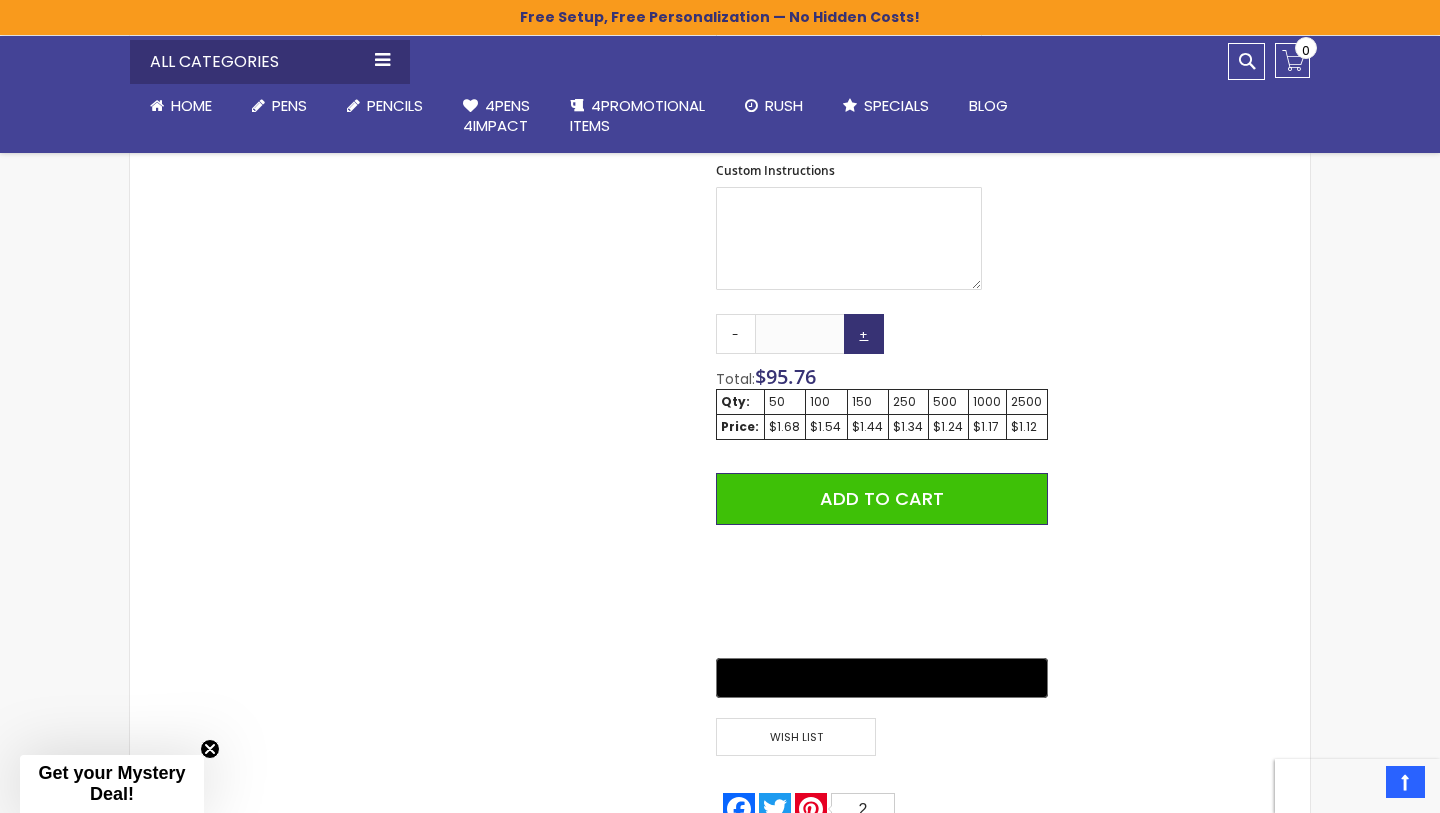 click on "+" at bounding box center (864, 334) 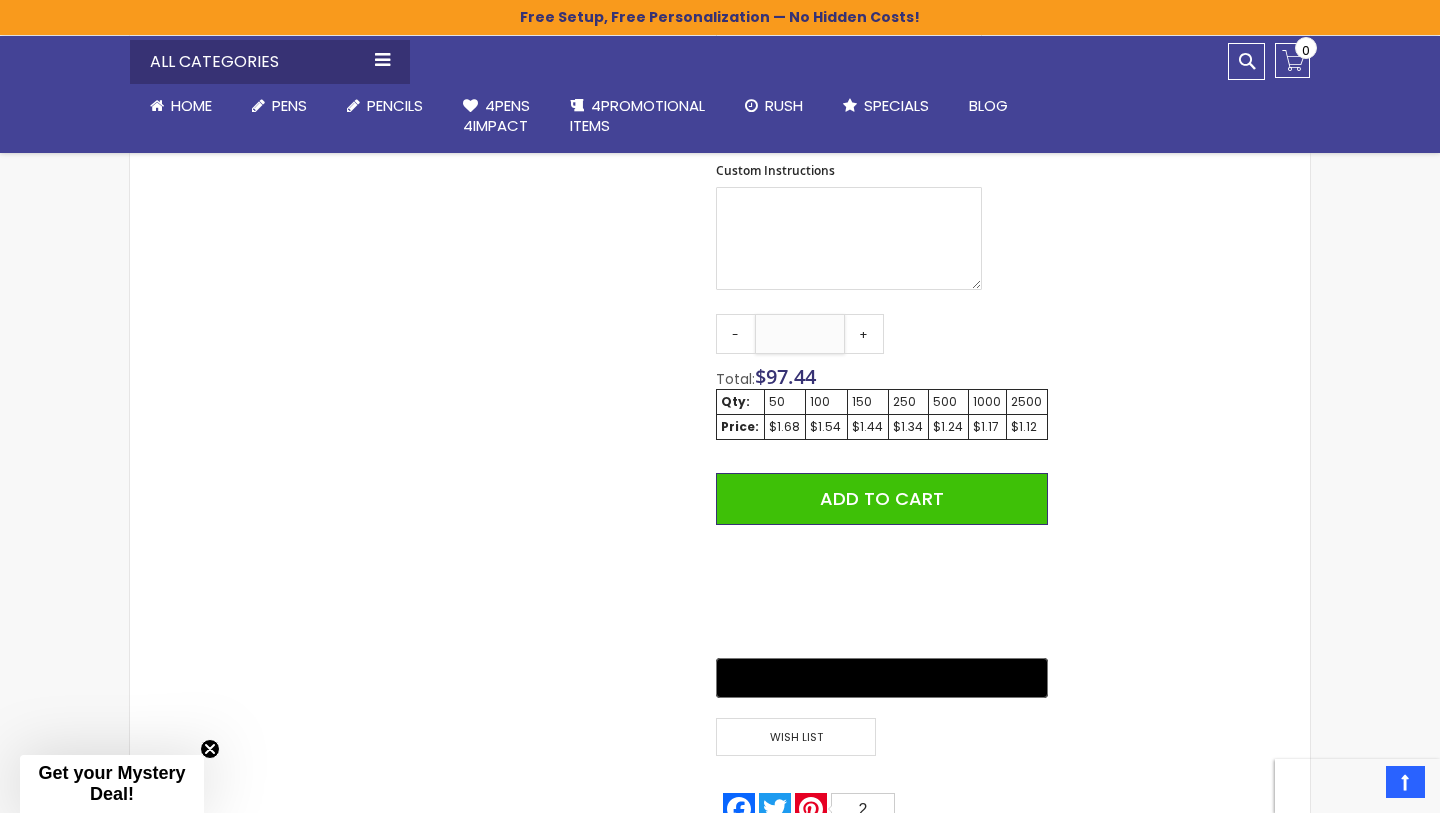 click on "**" at bounding box center [800, 334] 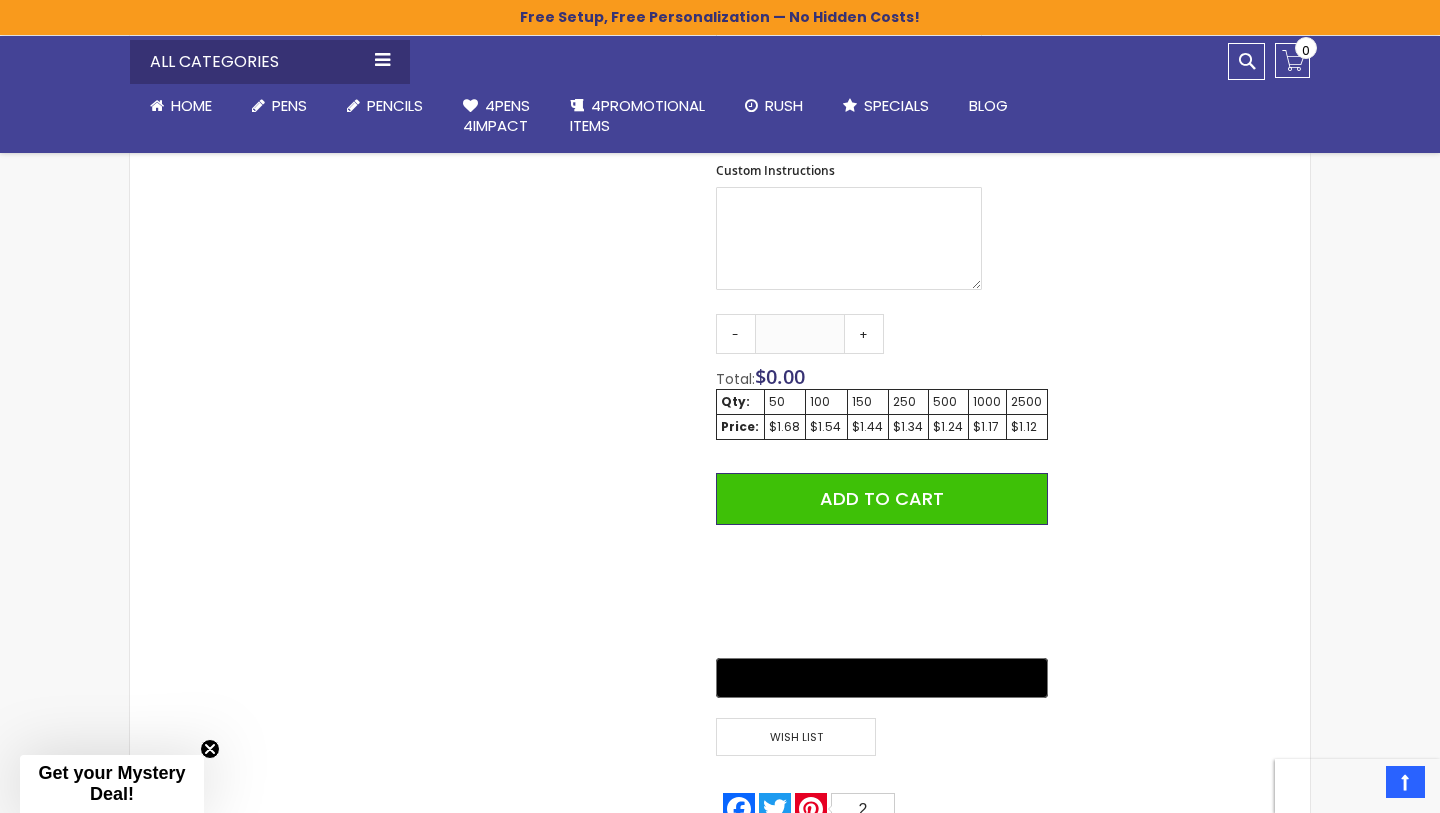 click on "100" at bounding box center (826, 402) 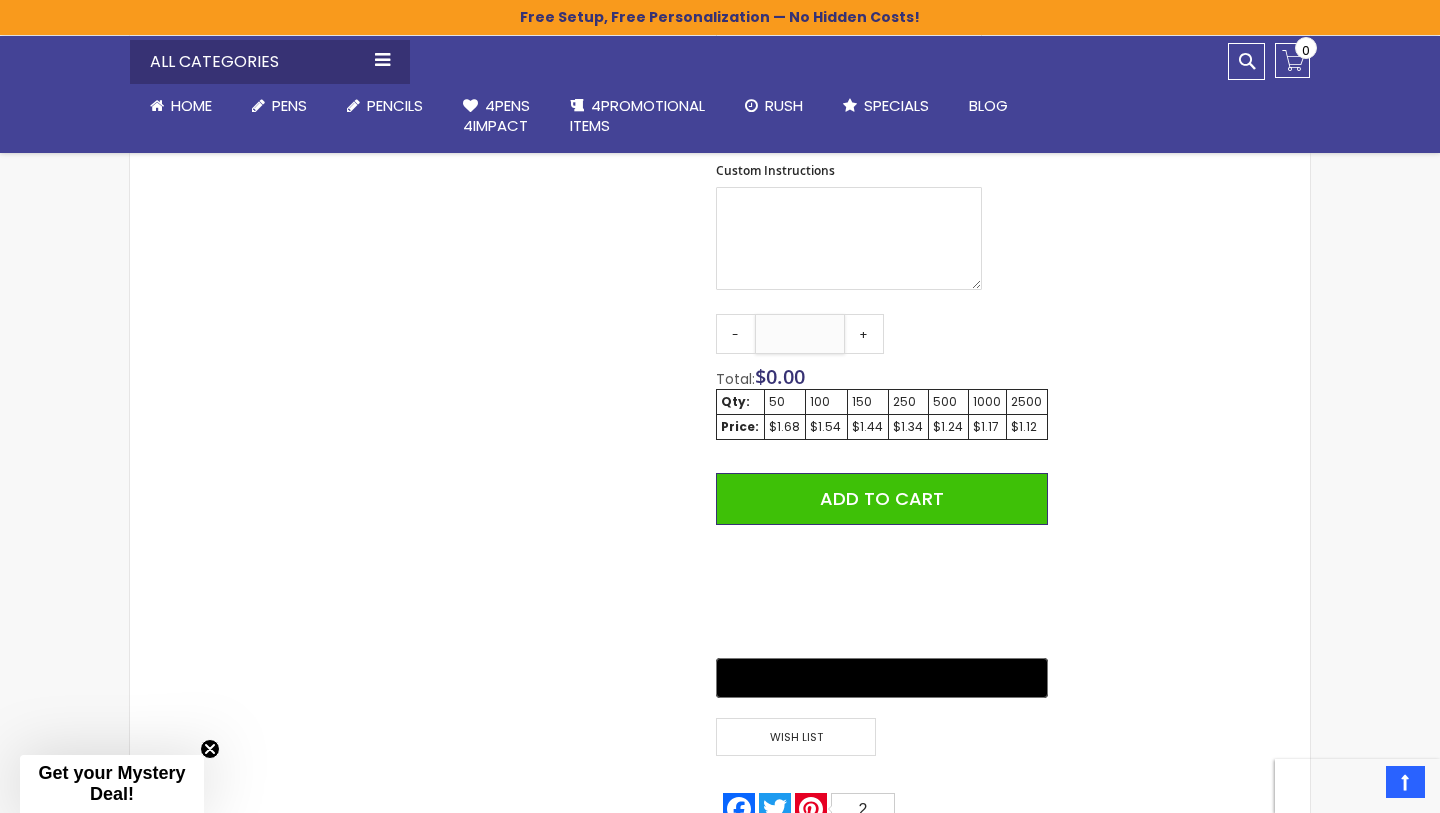 click on "Qty" at bounding box center [800, 334] 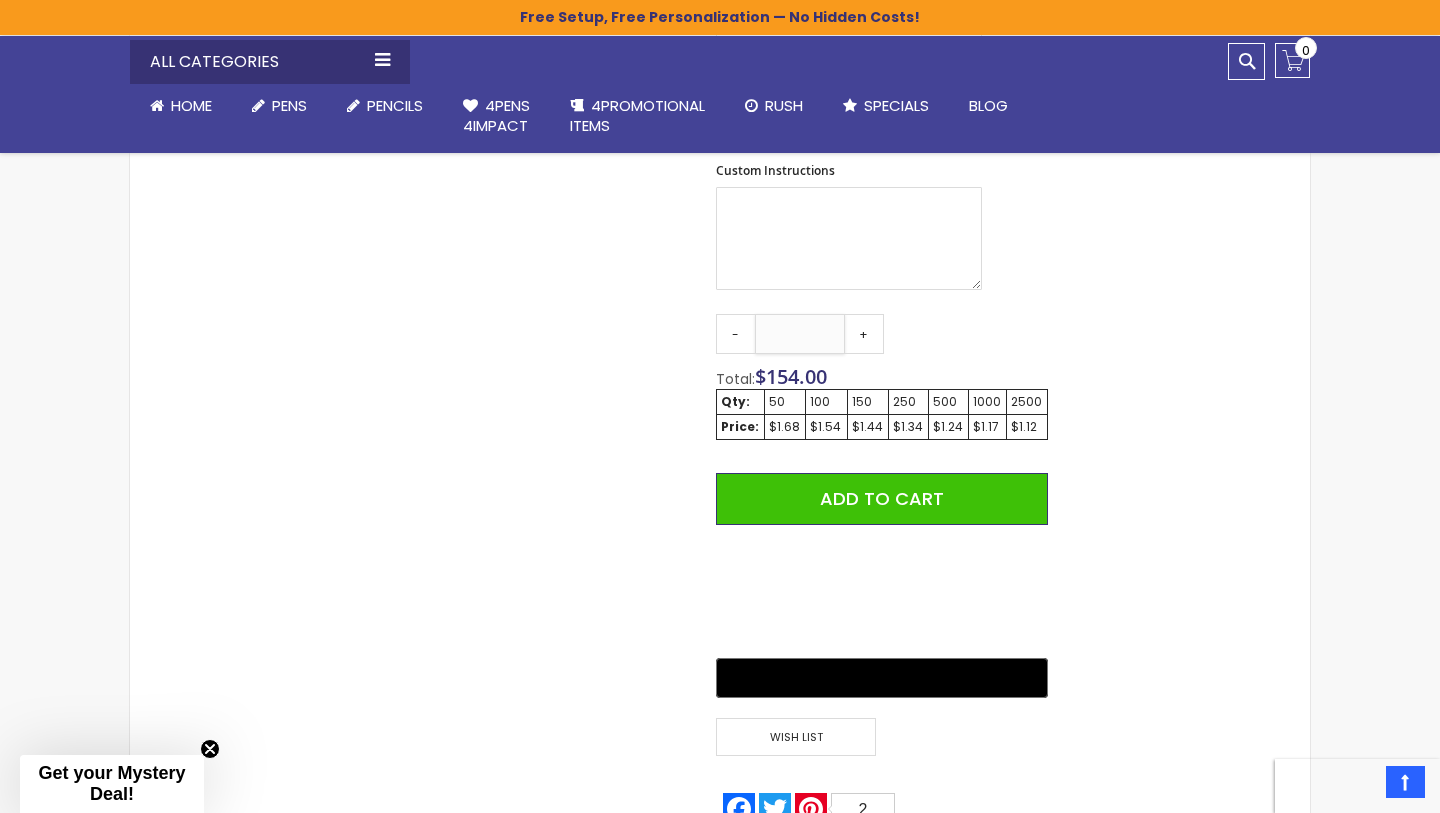 type on "***" 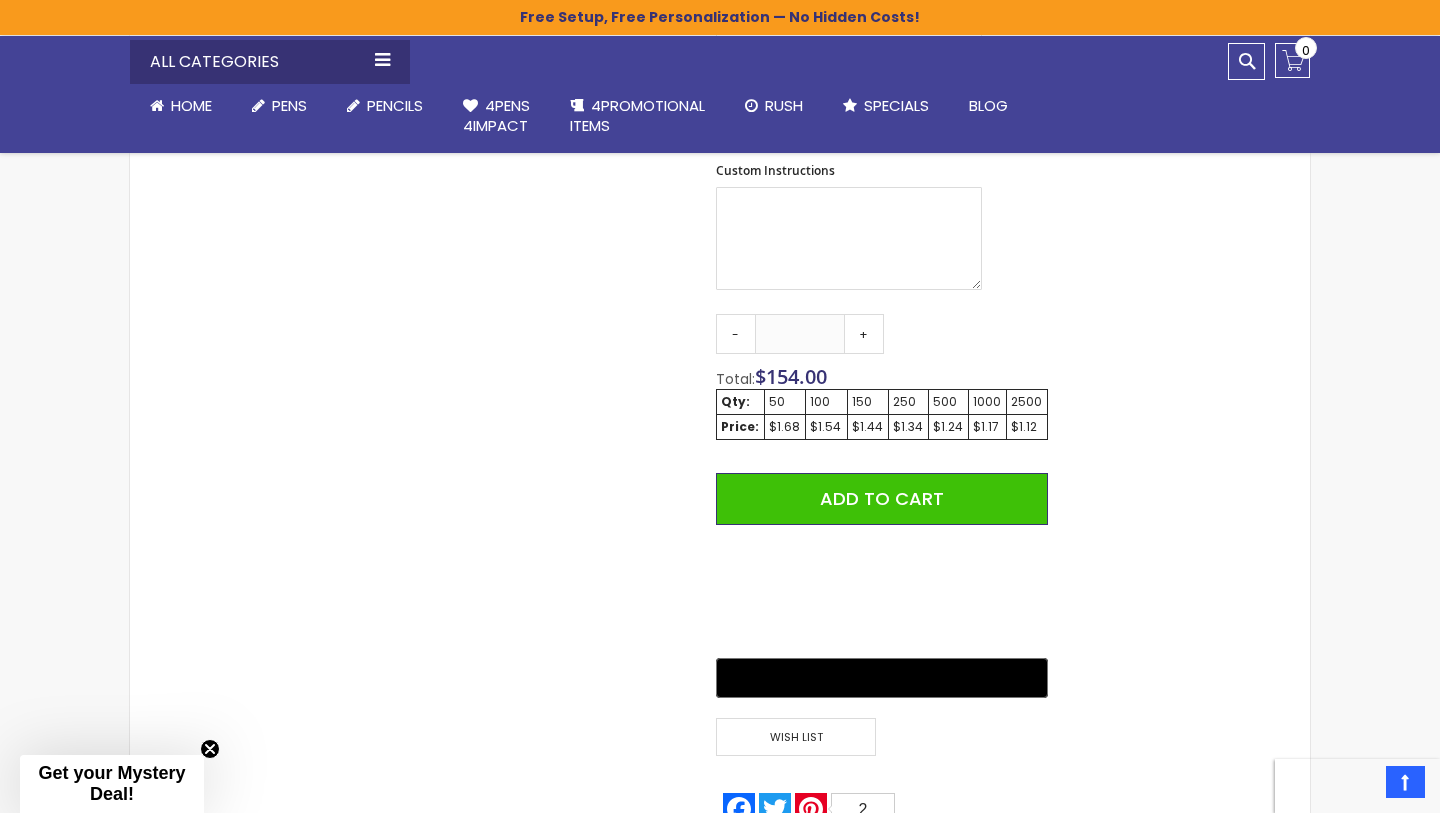 click on "Skip to the end of the images gallery
Skip to the beginning of the images gallery
Paramount Custom Metal Stylus® Pens -Special Offer
SKU
4P-ms-15b
Be the first to review this product
In stock
Only  %1  left
$1.12" at bounding box center [720, 219] 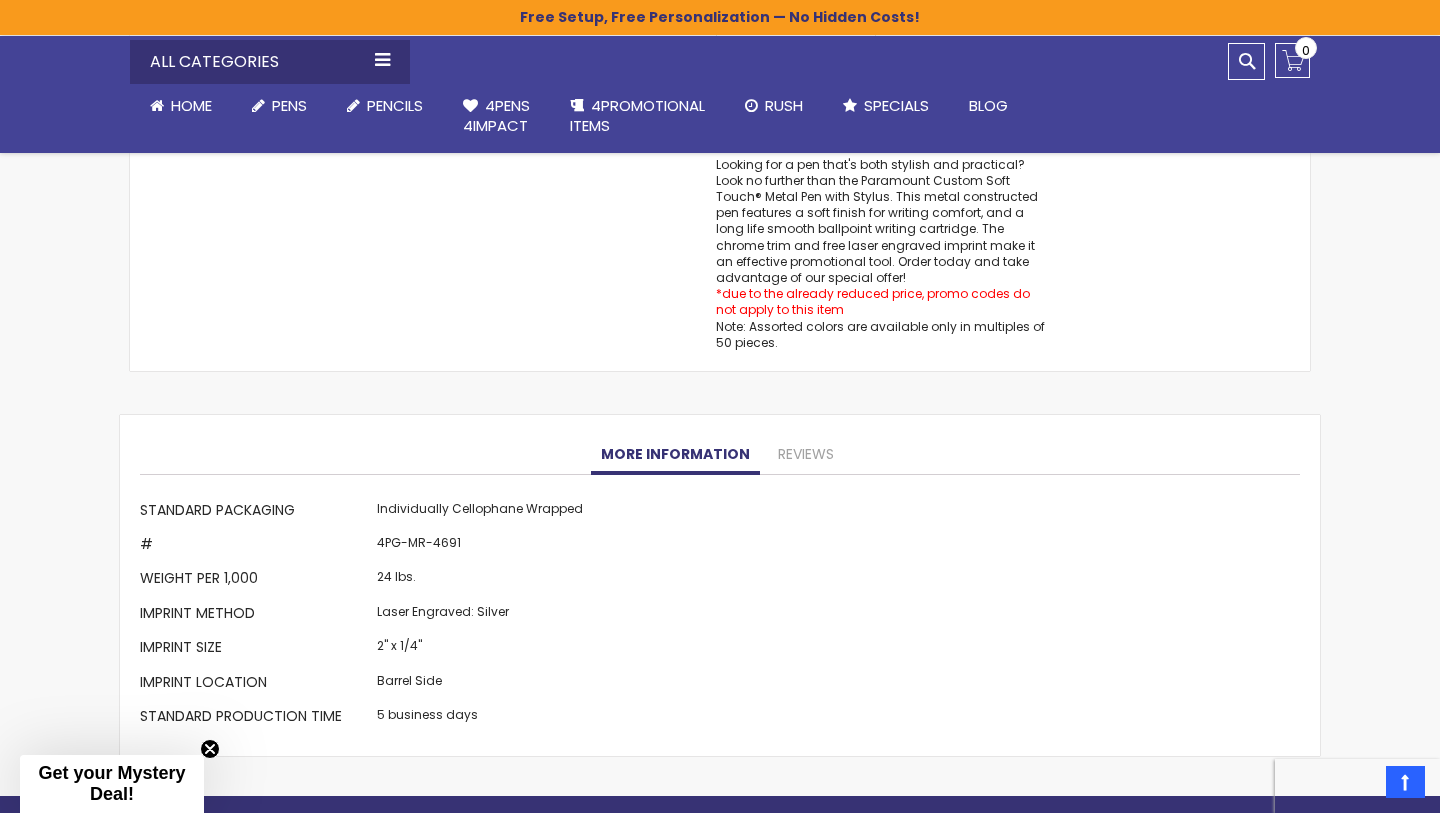 scroll, scrollTop: 1692, scrollLeft: 0, axis: vertical 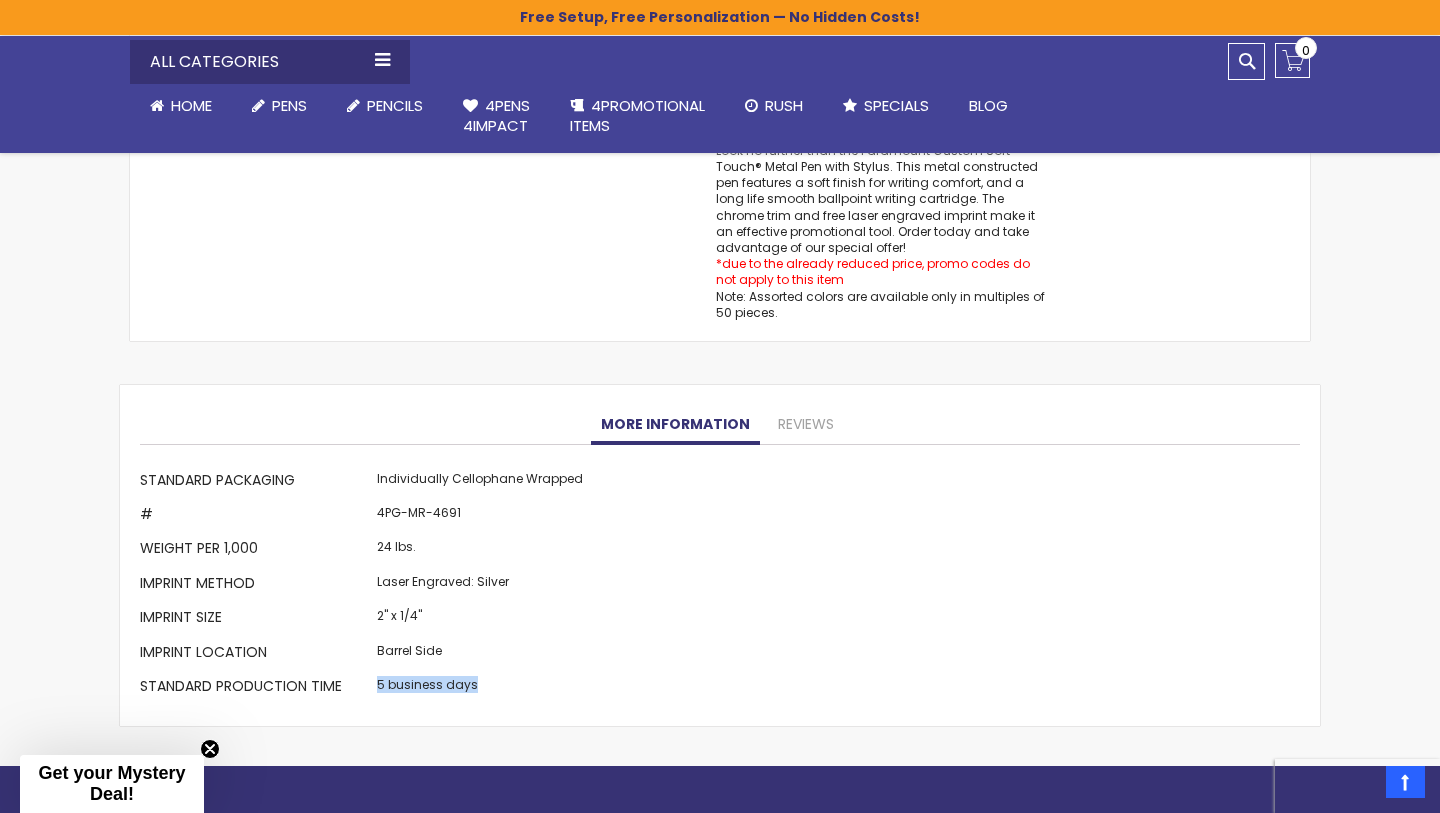 drag, startPoint x: 377, startPoint y: 687, endPoint x: 509, endPoint y: 693, distance: 132.13629 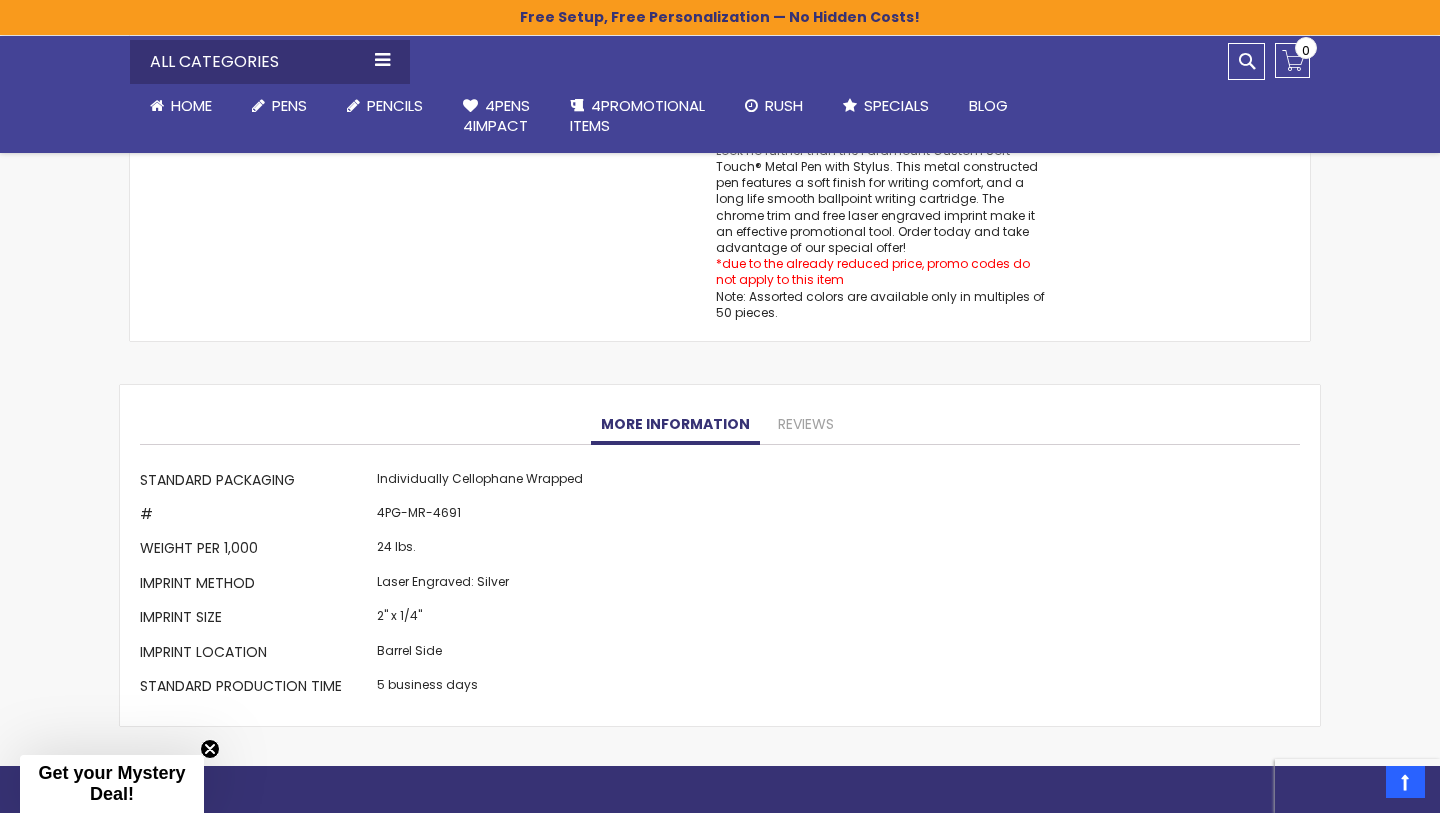 click on "5 business days" at bounding box center (480, 688) 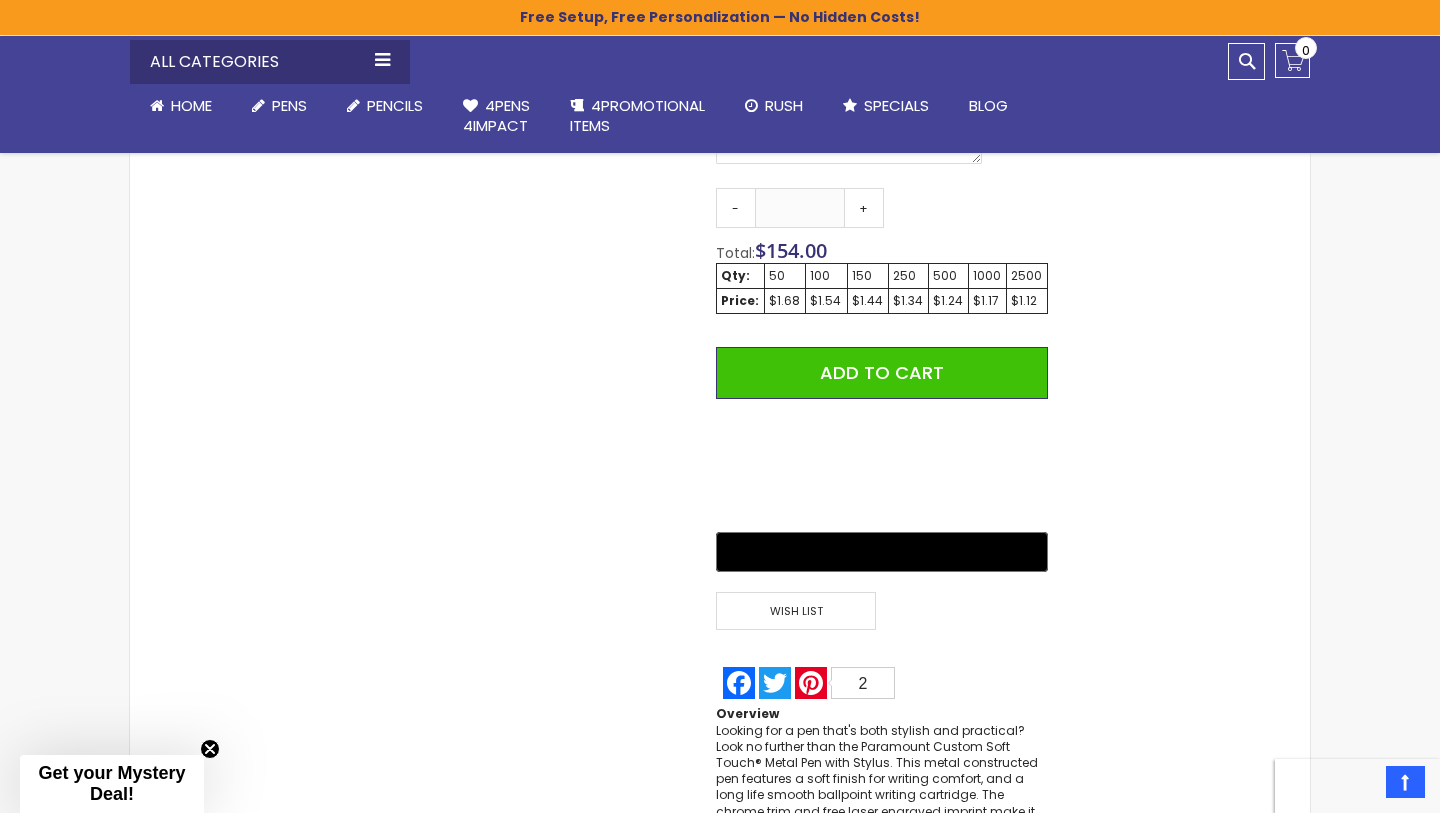 scroll, scrollTop: 0, scrollLeft: 0, axis: both 